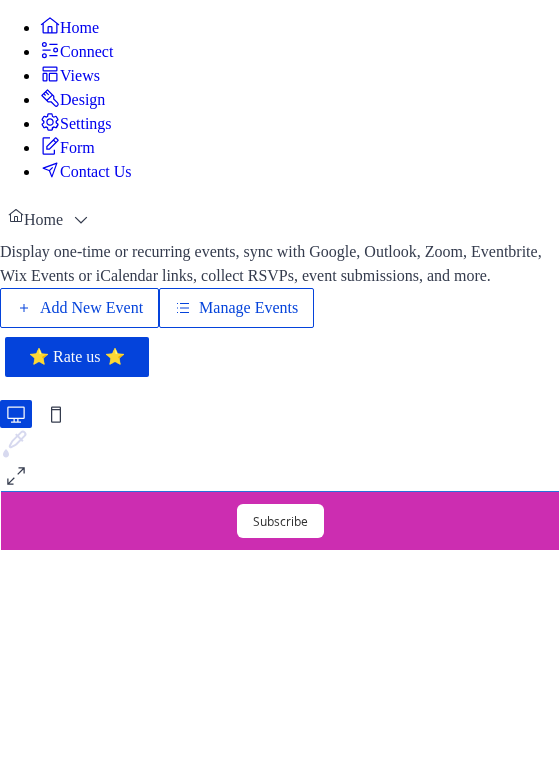 scroll, scrollTop: 0, scrollLeft: 0, axis: both 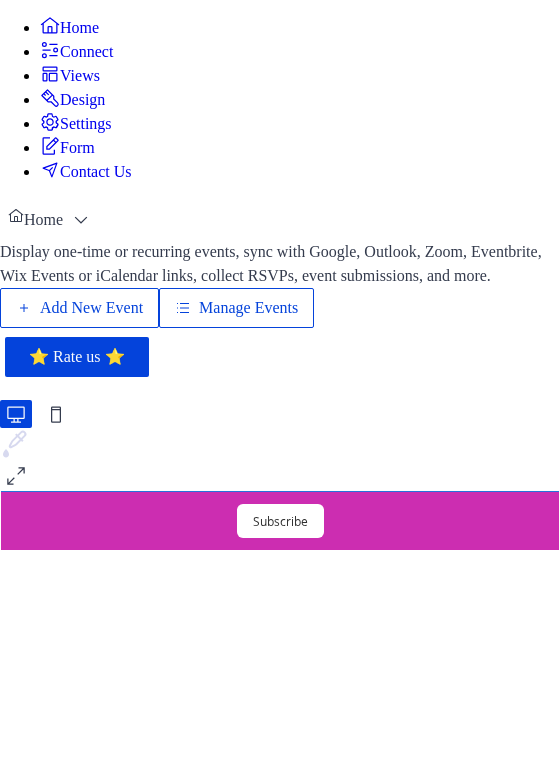click on "Add New Event" at bounding box center (91, 308) 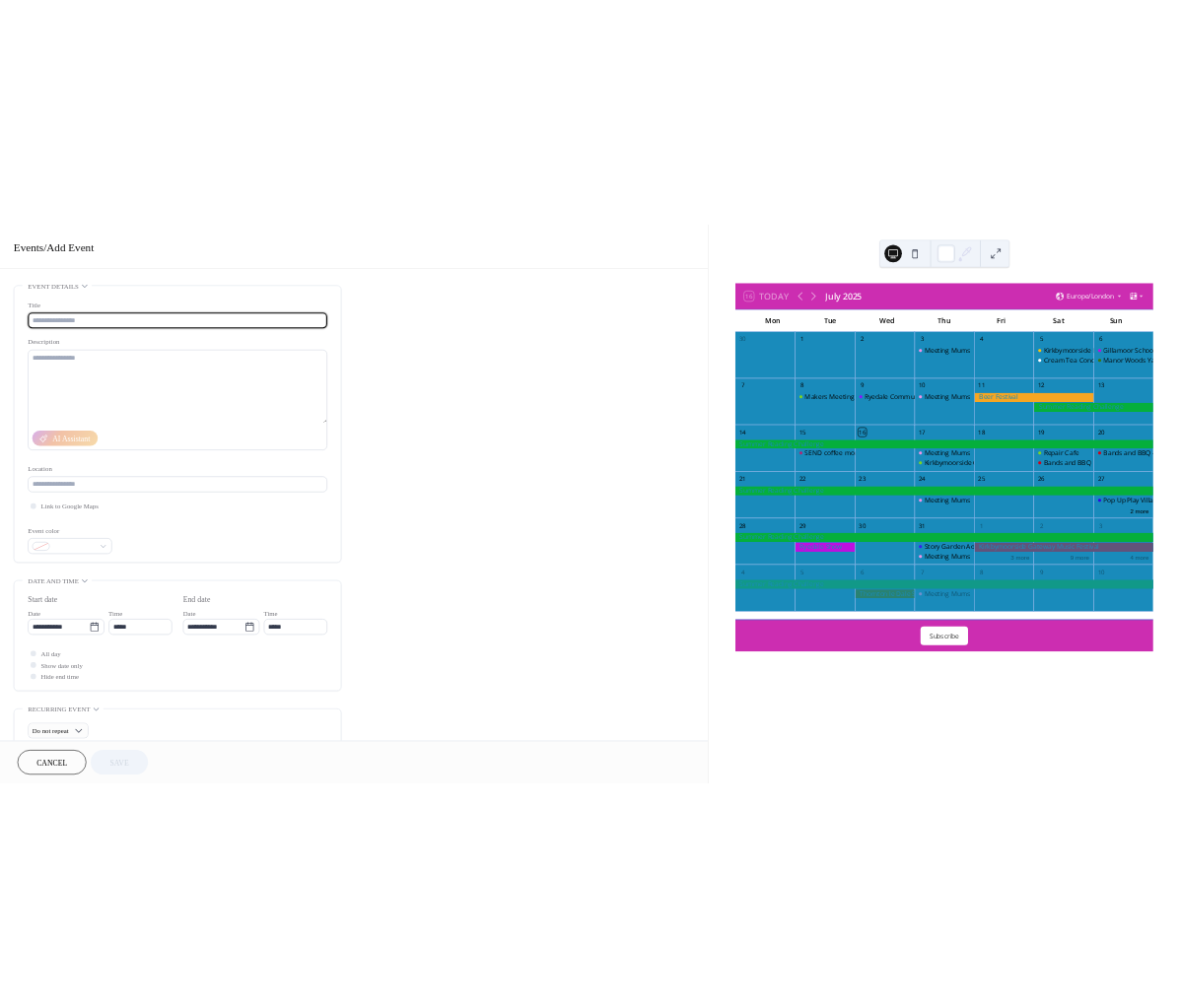scroll, scrollTop: 0, scrollLeft: 0, axis: both 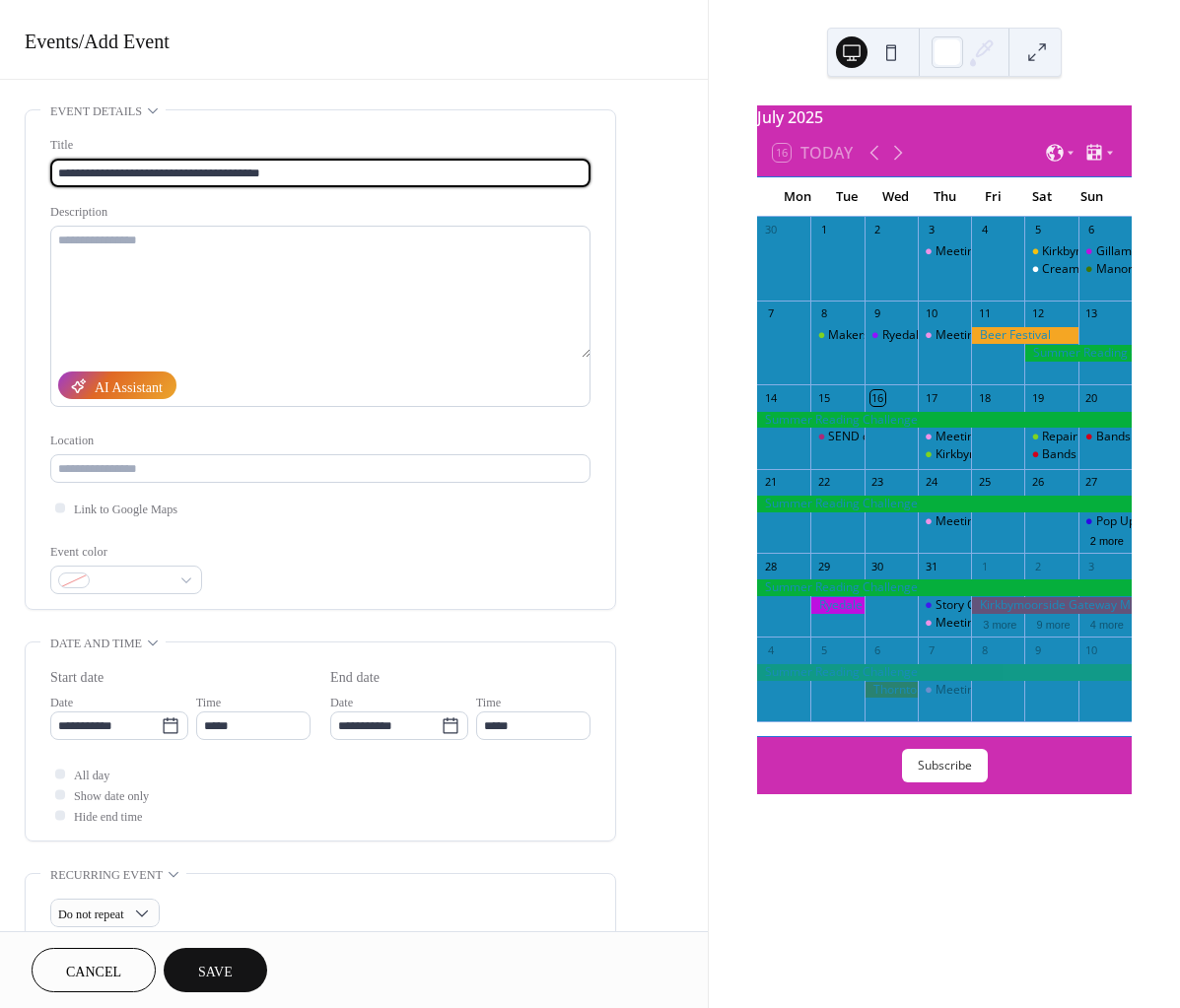 click on "**********" at bounding box center [320, 172] 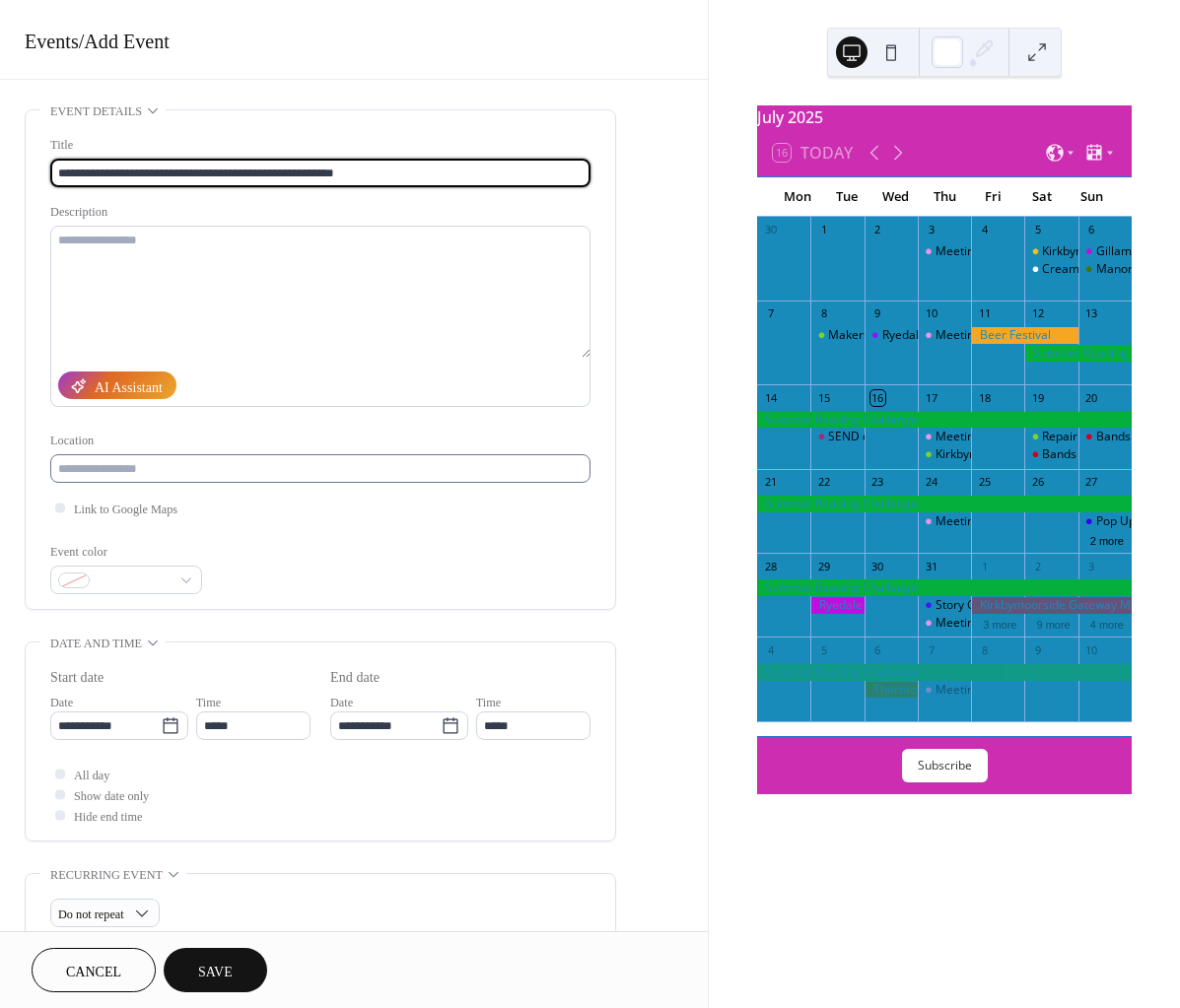 type on "**********" 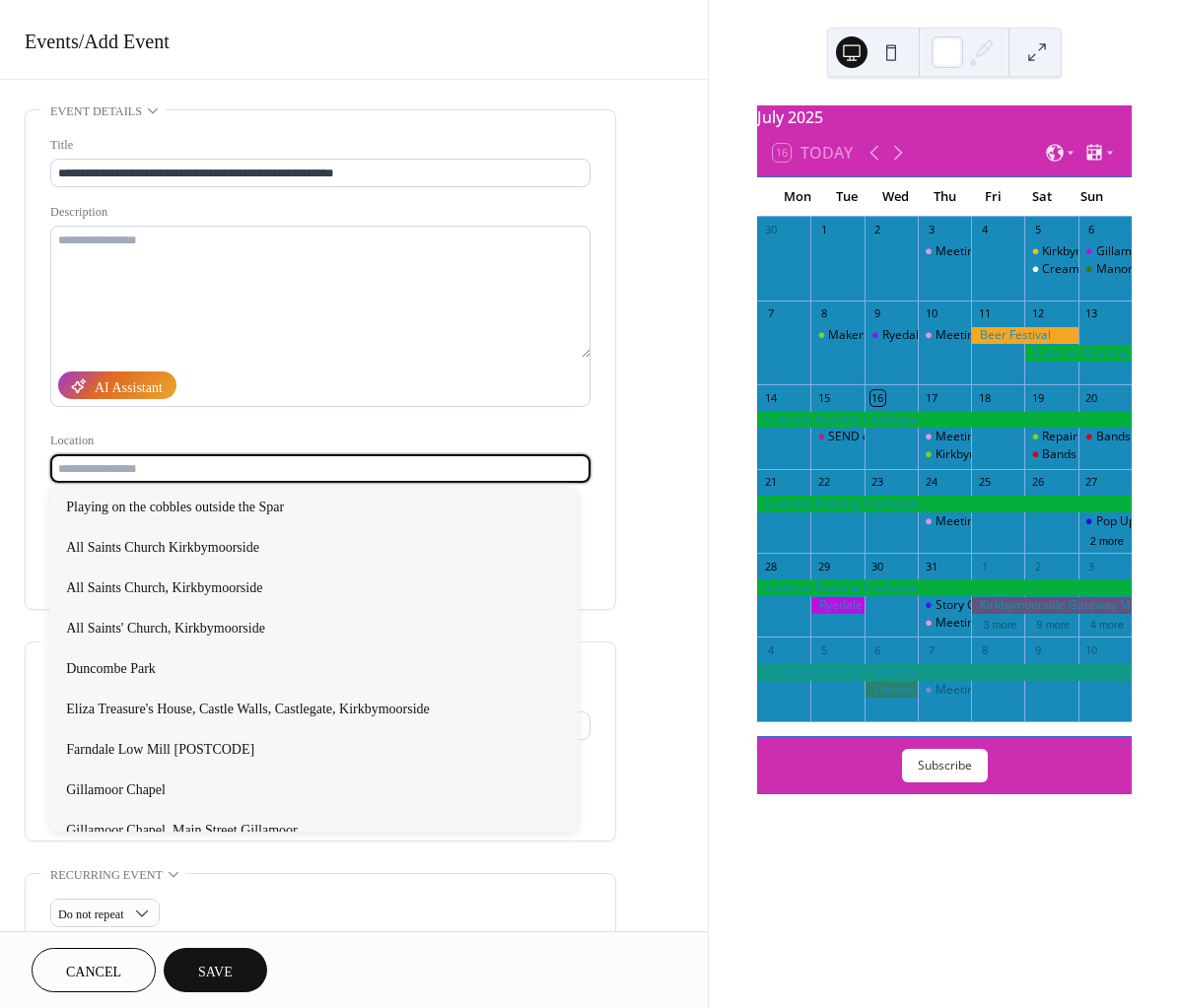click at bounding box center [320, 468] 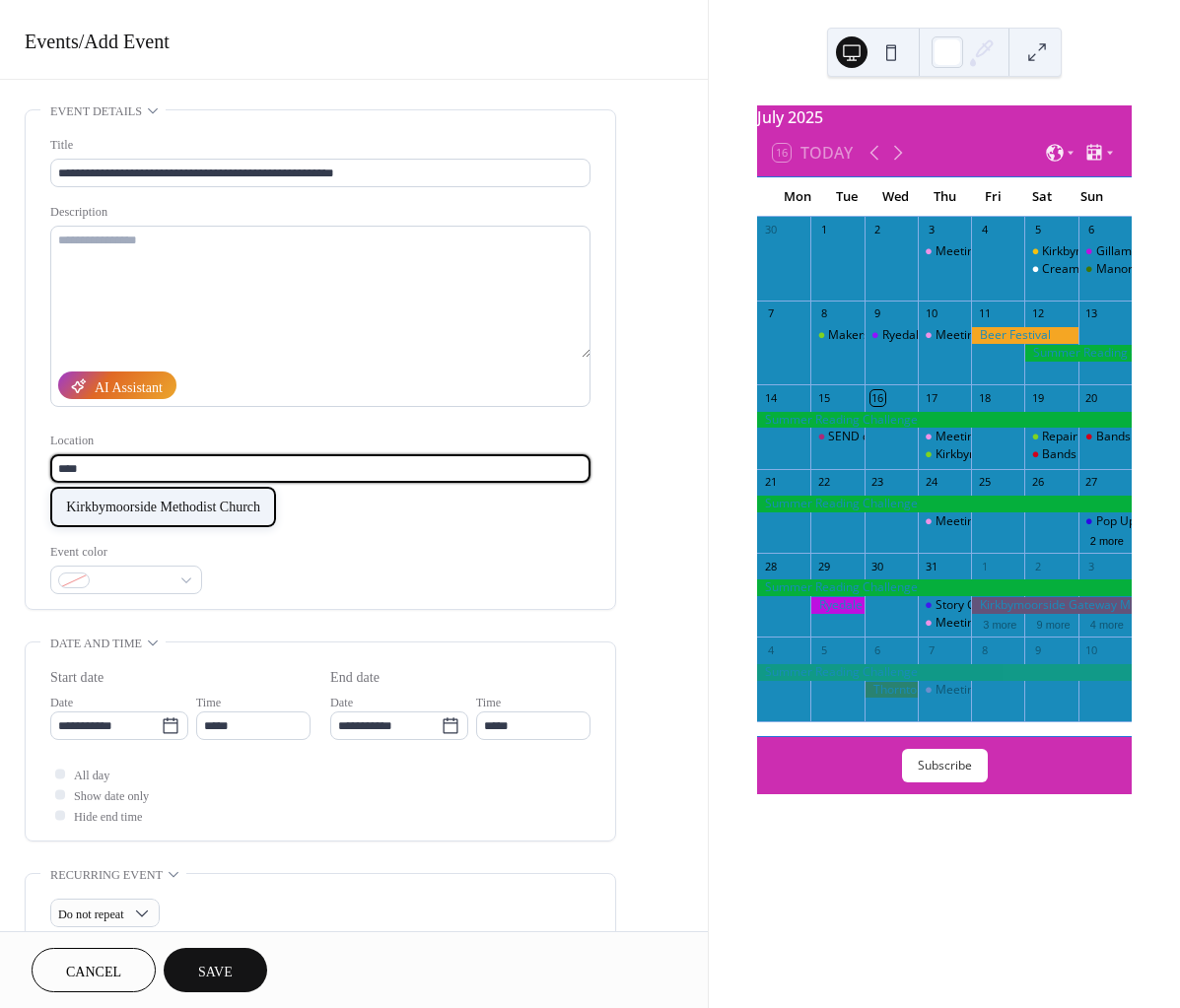 click on "Kirkbymoorside Methodist Church" at bounding box center [163, 506] 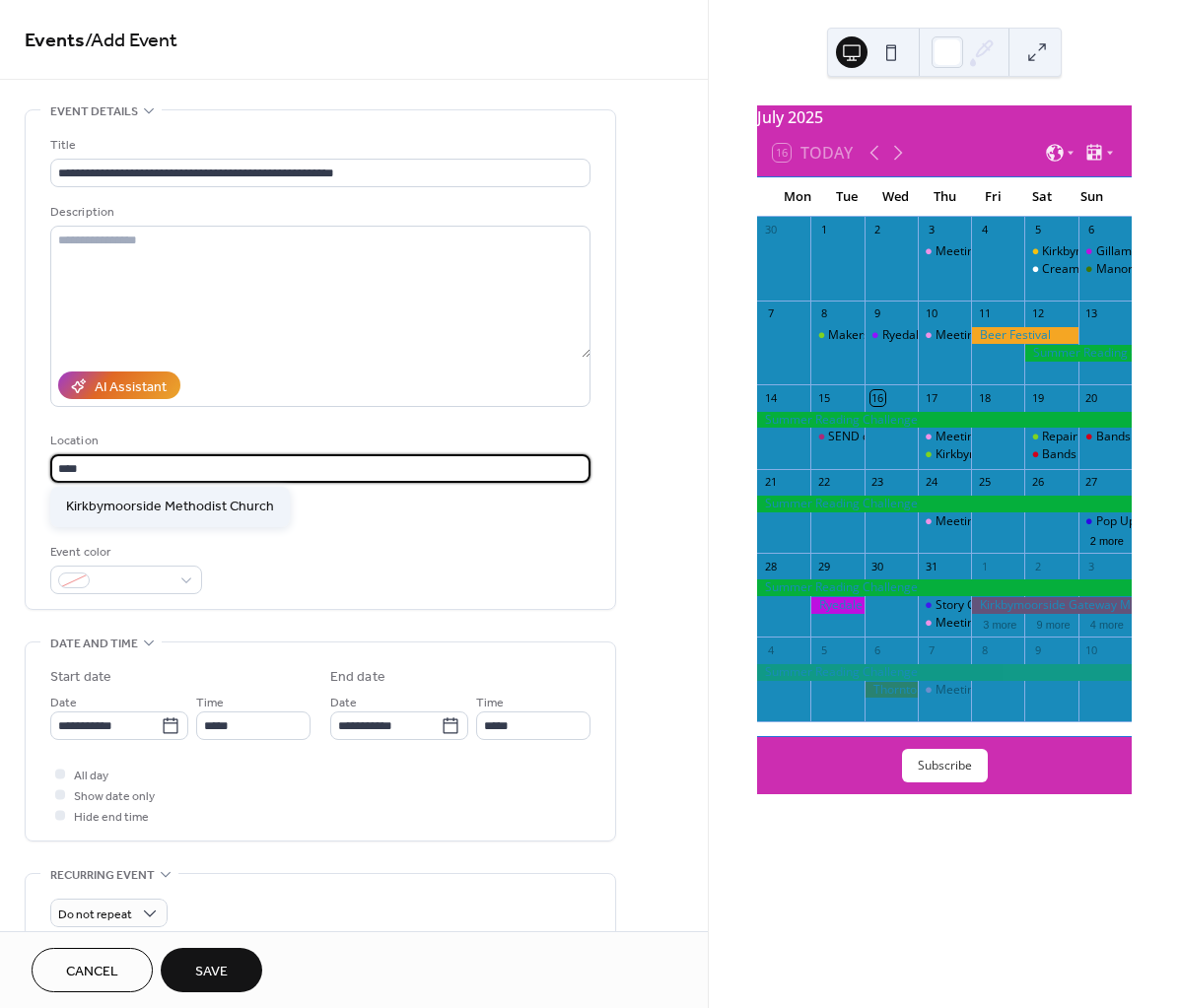 type on "**********" 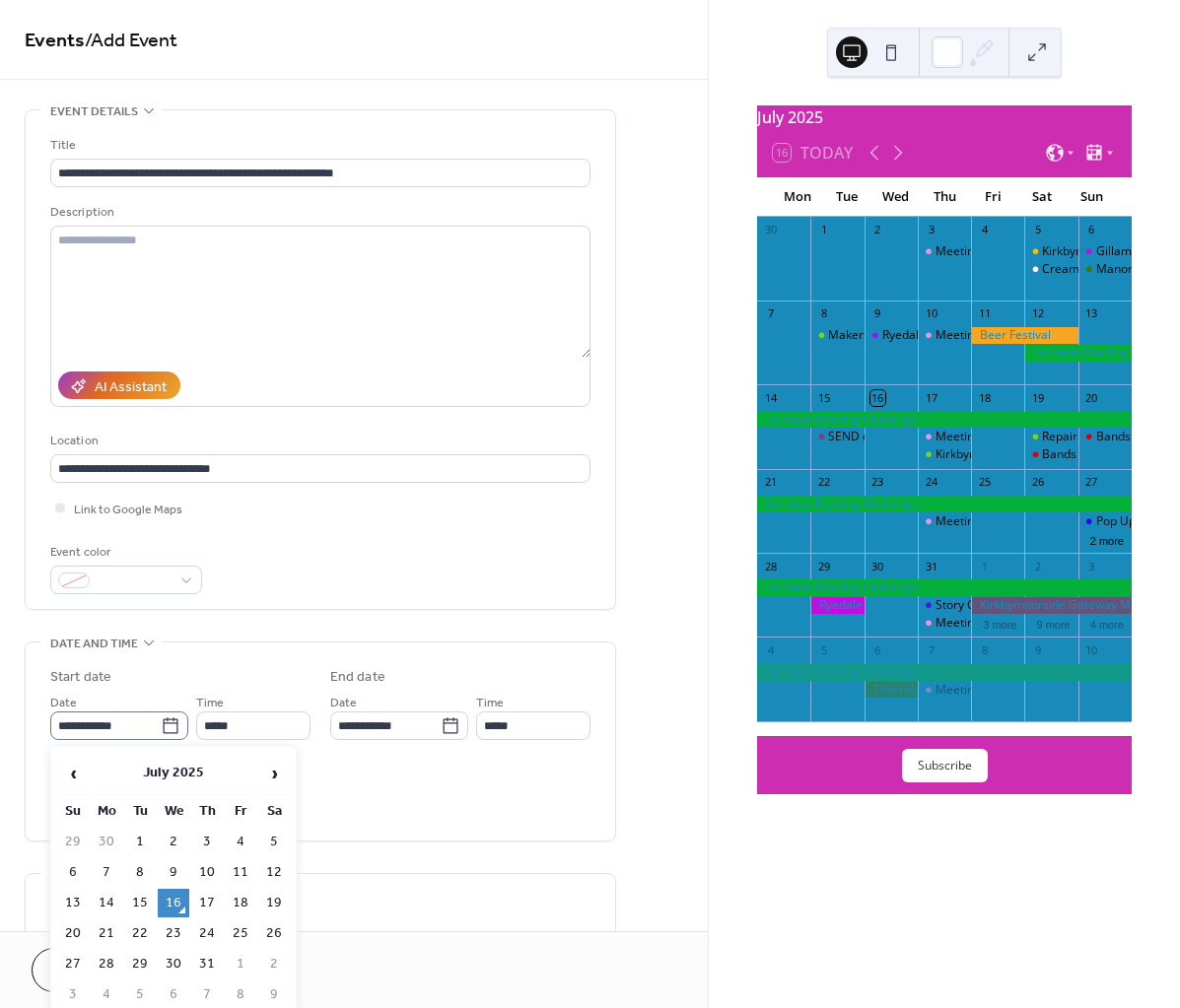 click 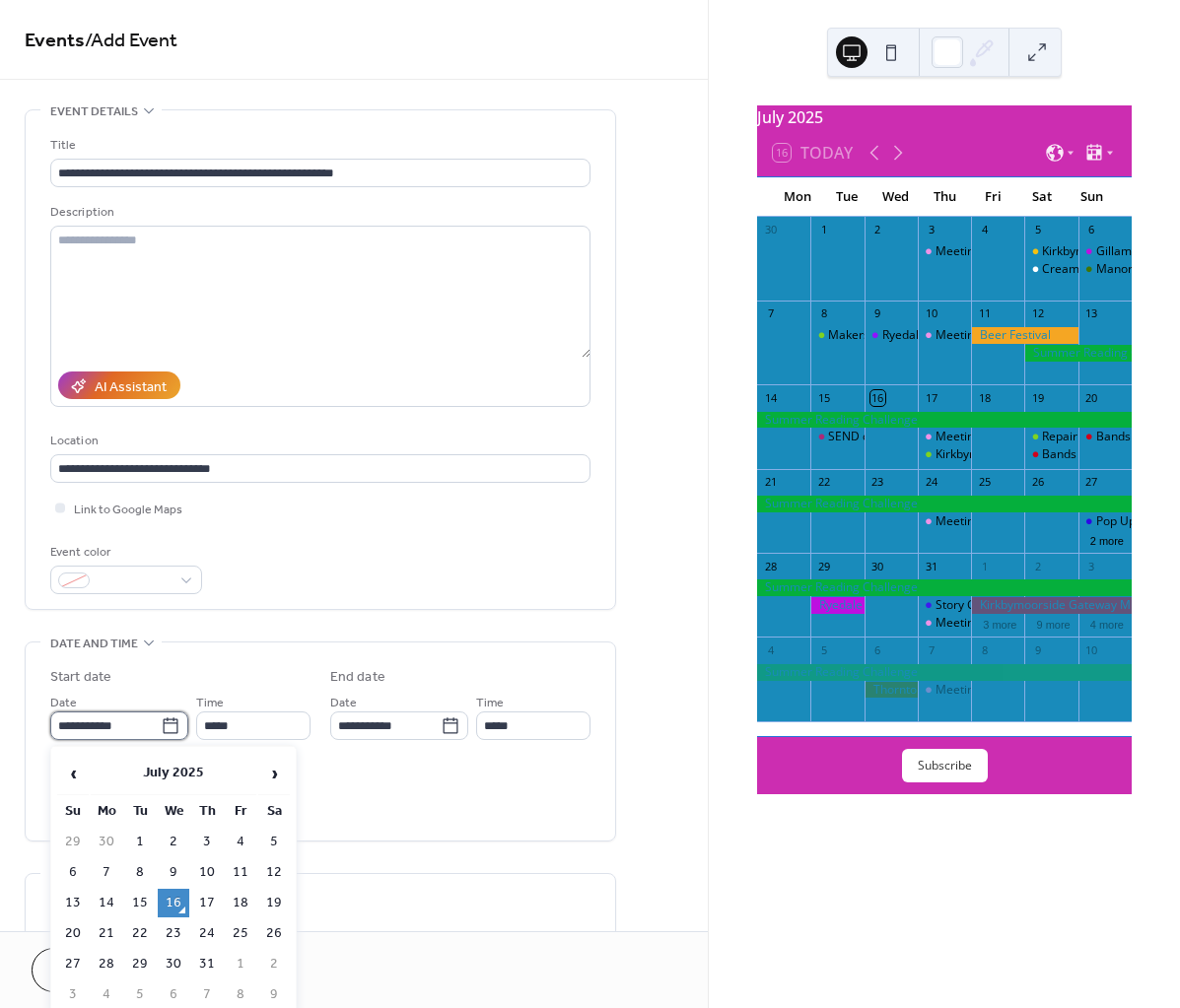 click on "**********" at bounding box center [105, 725] 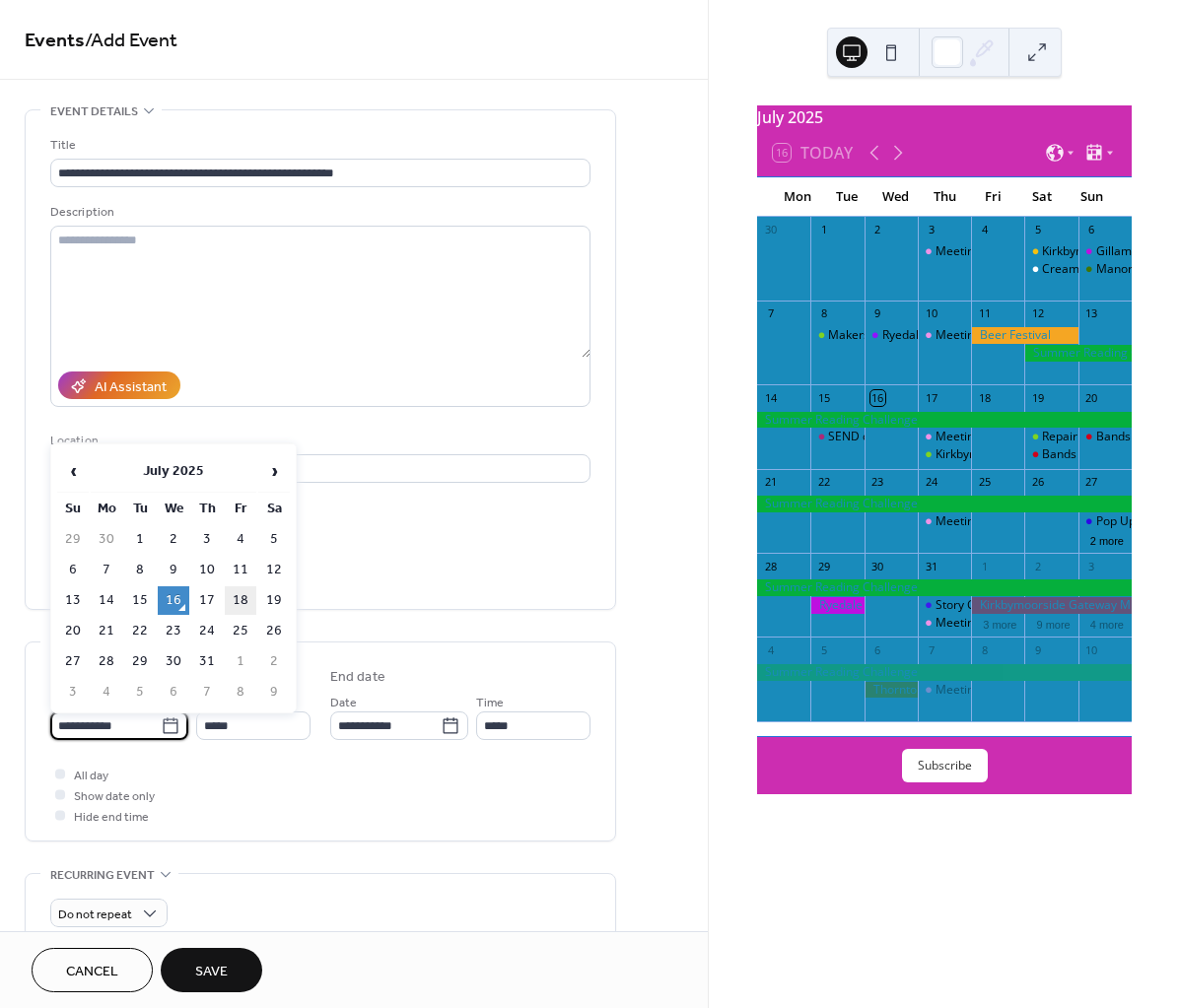click on "18" at bounding box center [241, 600] 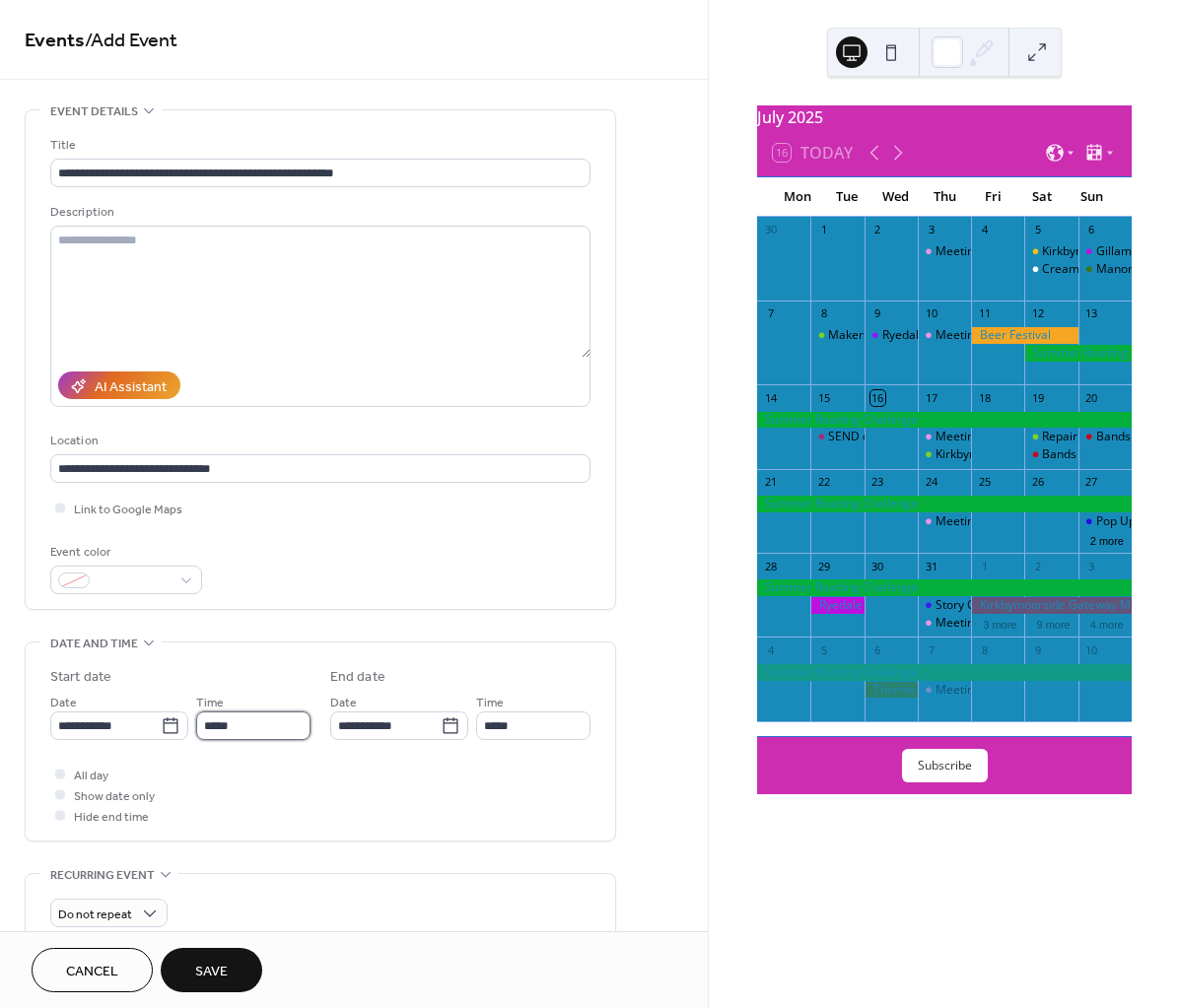 click on "*****" at bounding box center (253, 725) 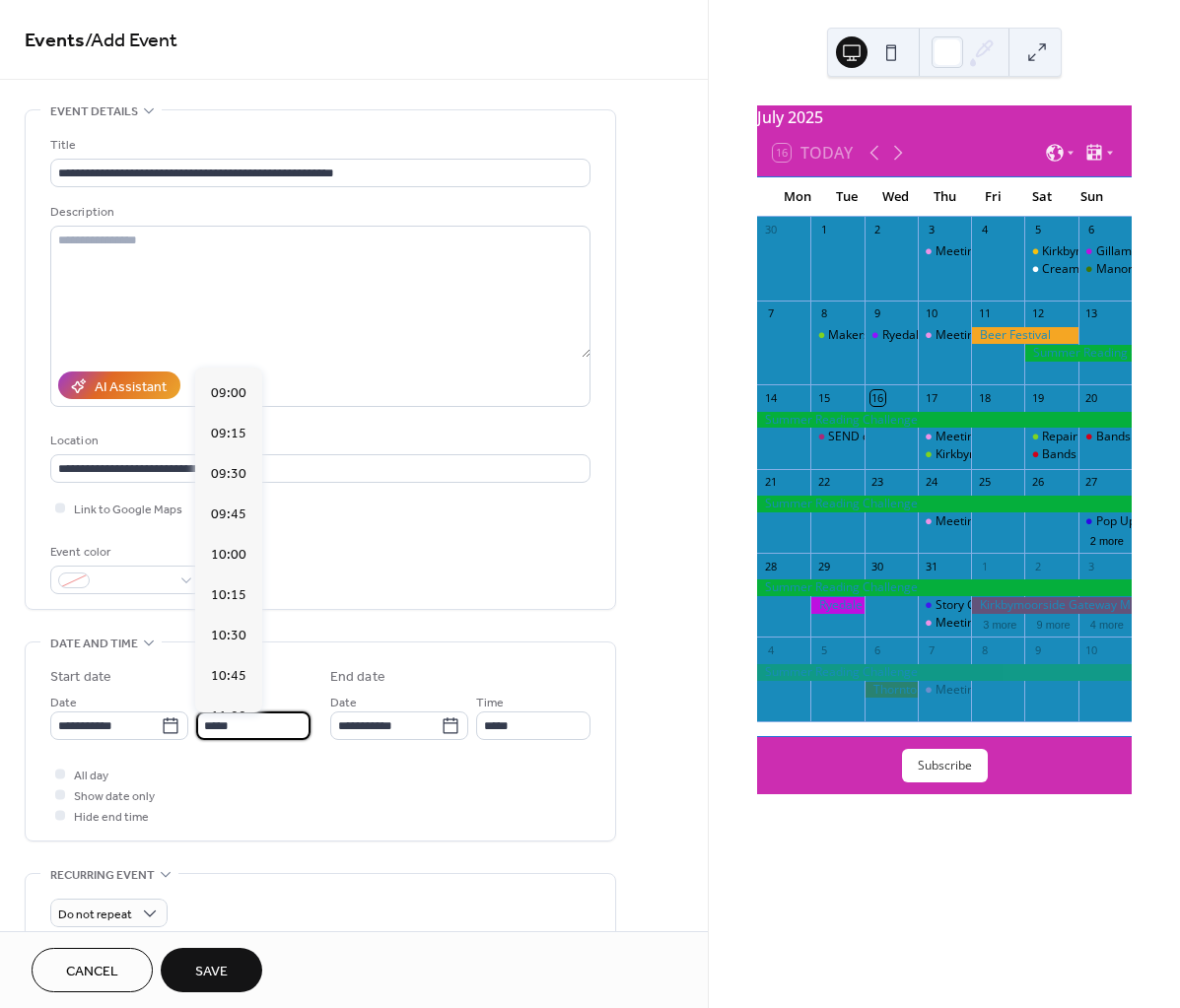 scroll, scrollTop: 1375, scrollLeft: 0, axis: vertical 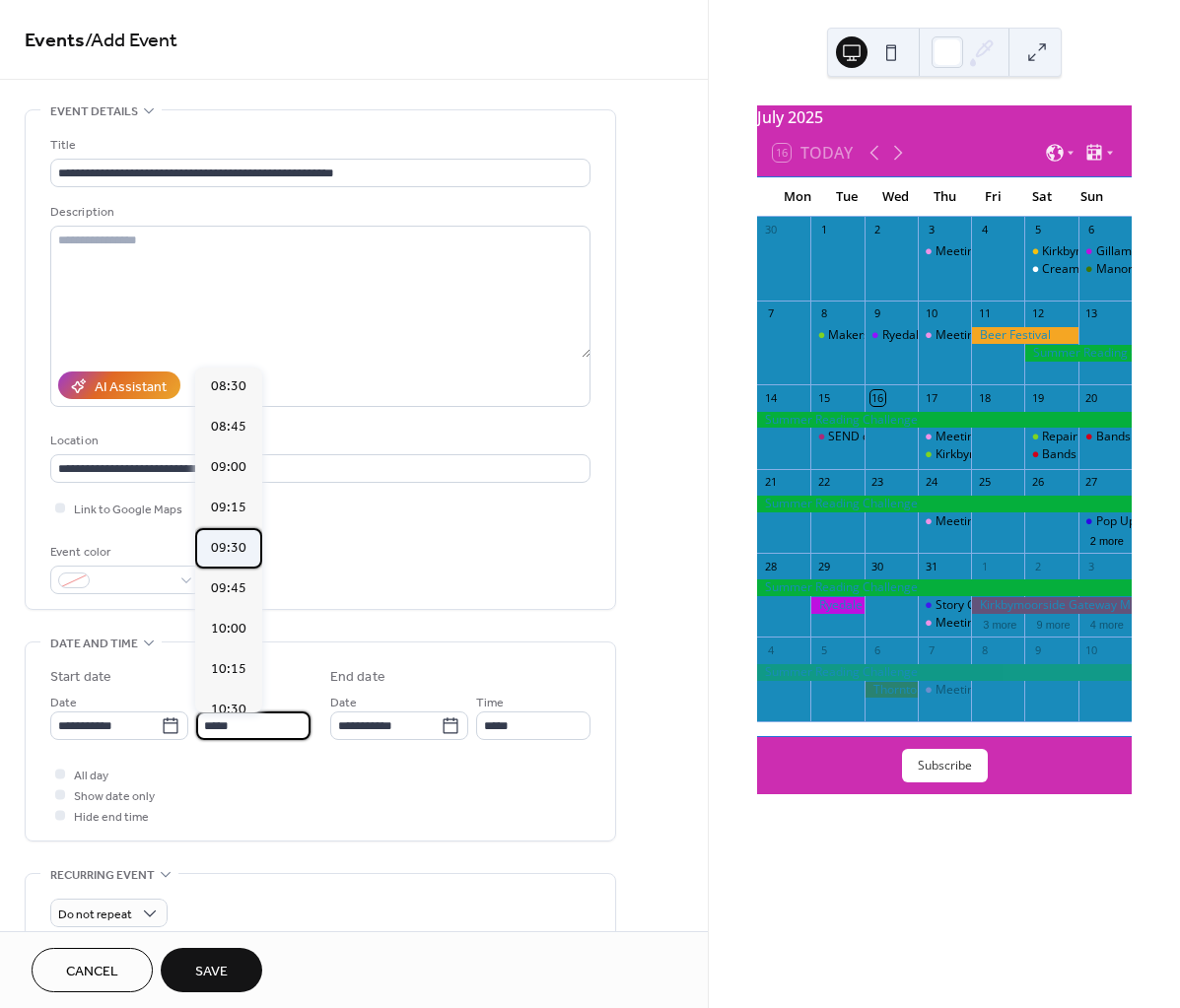 click on "09:30" at bounding box center [229, 547] 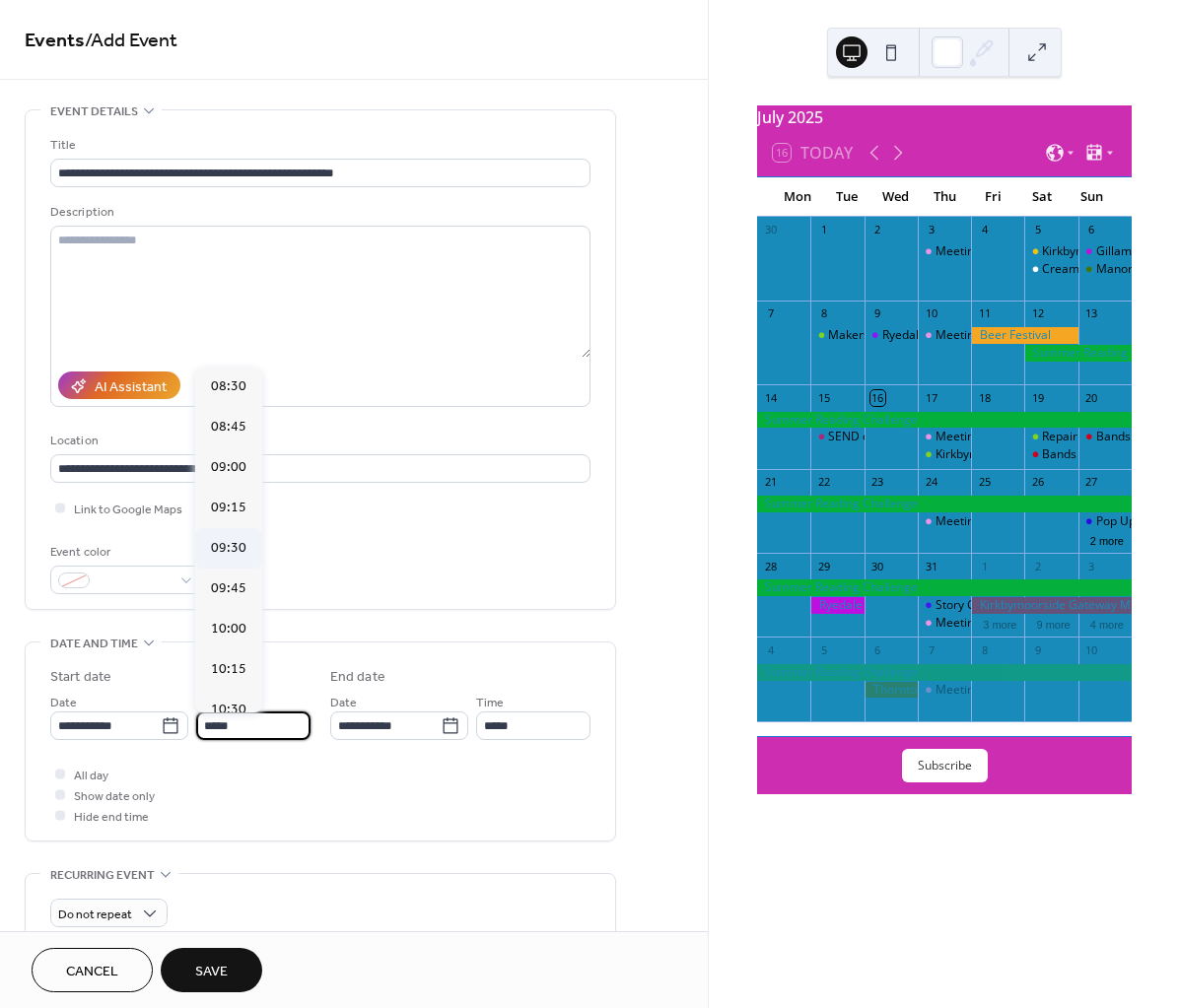 type on "*****" 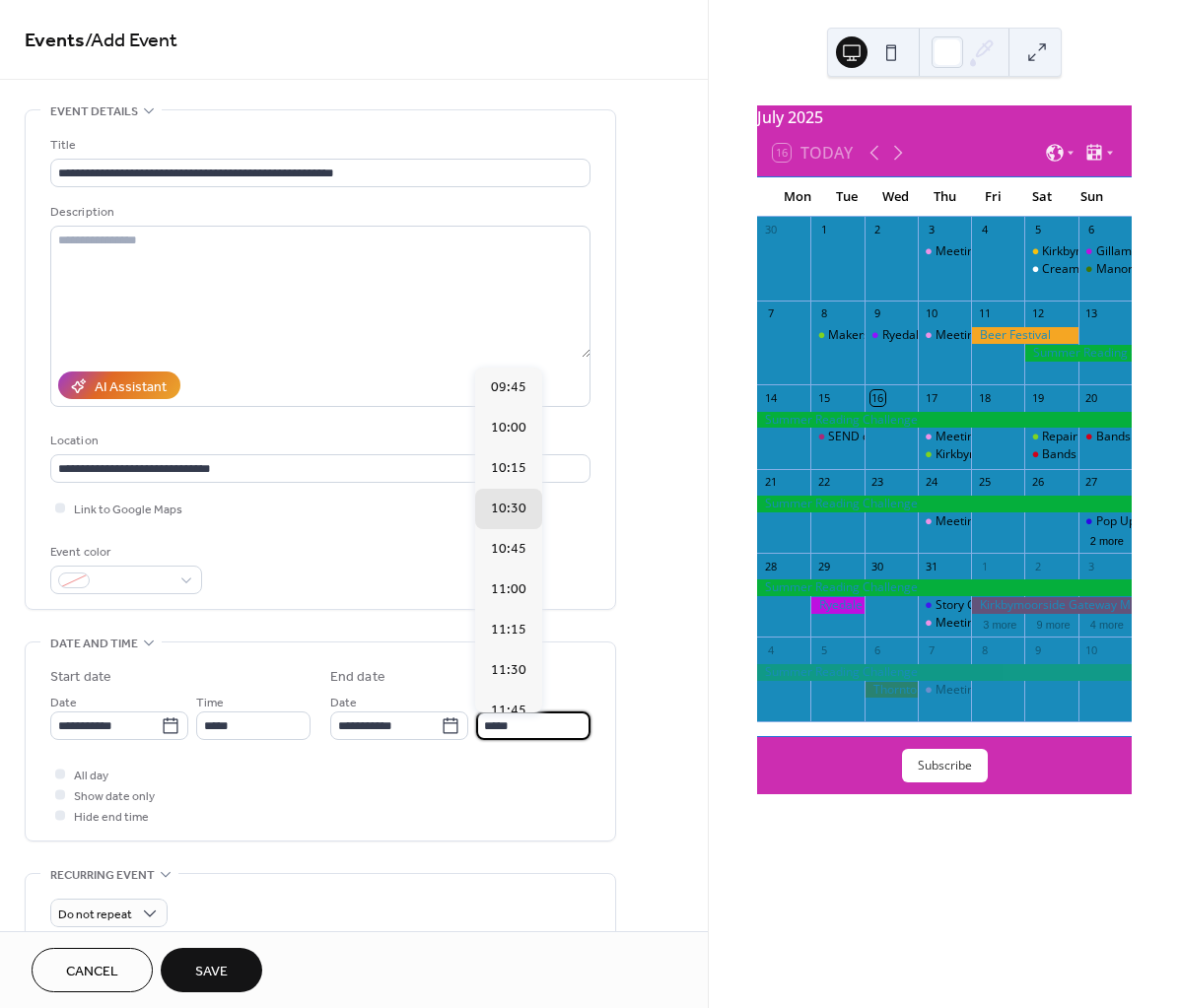 click on "*****" at bounding box center [533, 725] 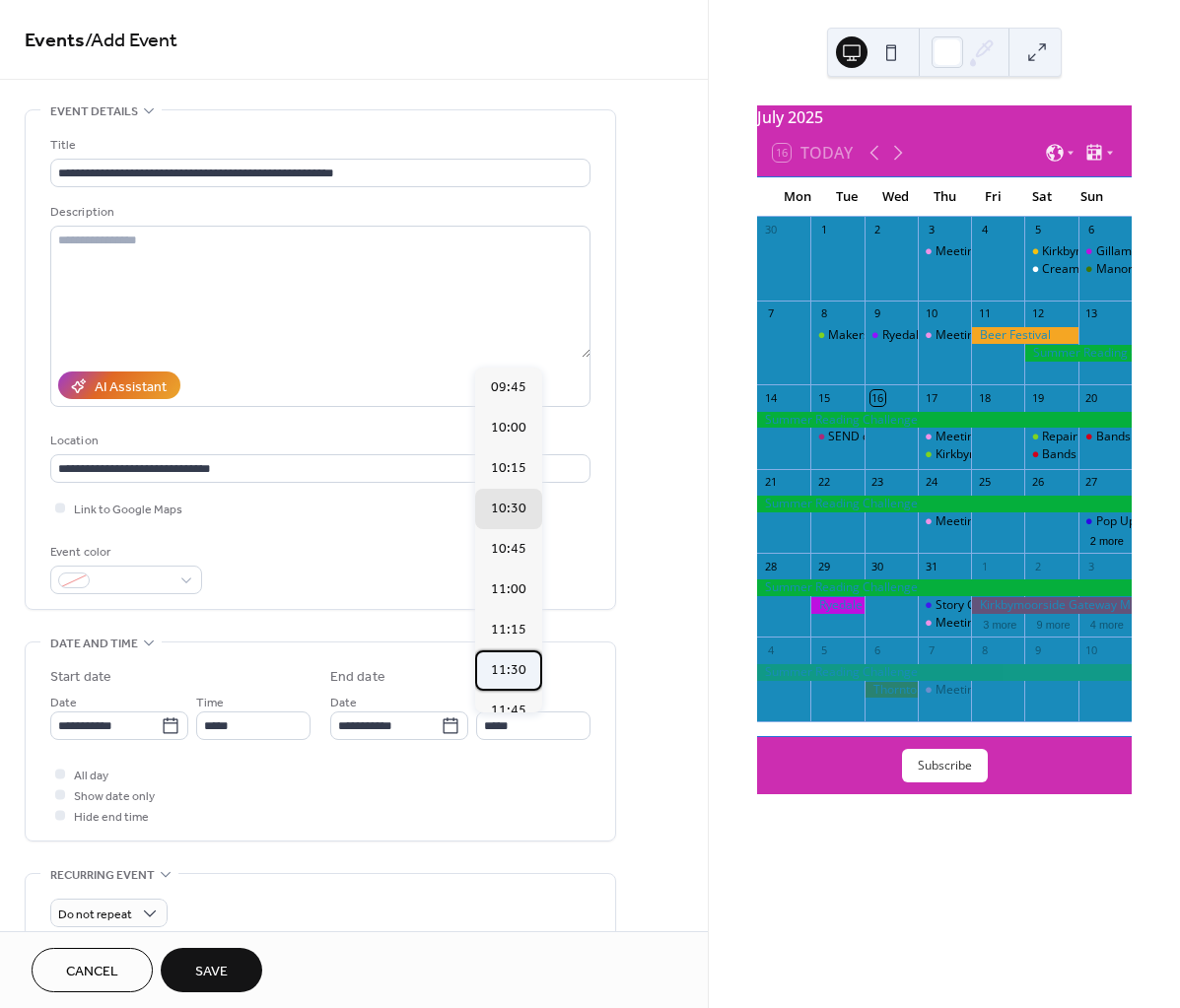 click on "11:30" at bounding box center [509, 669] 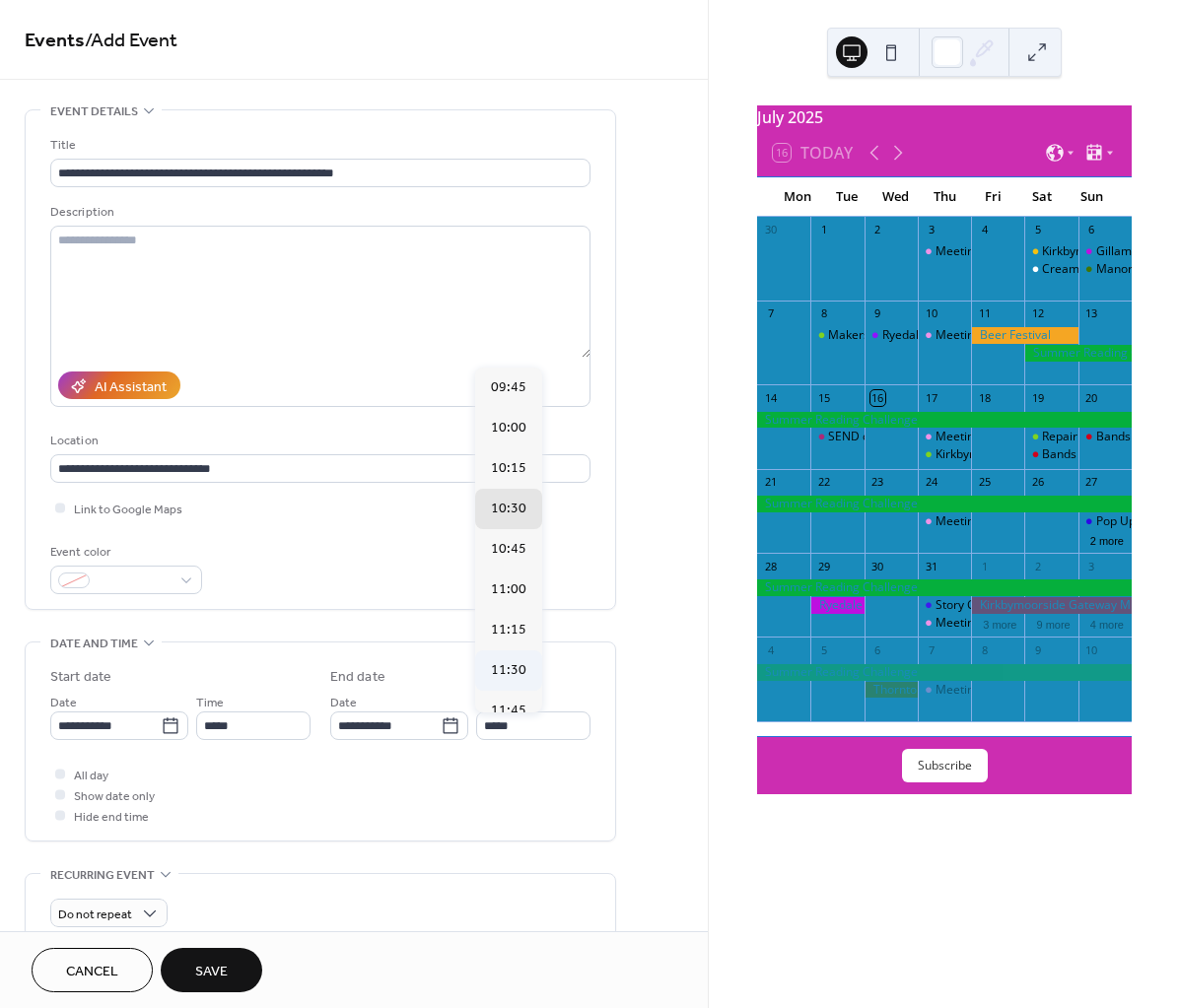 type on "*****" 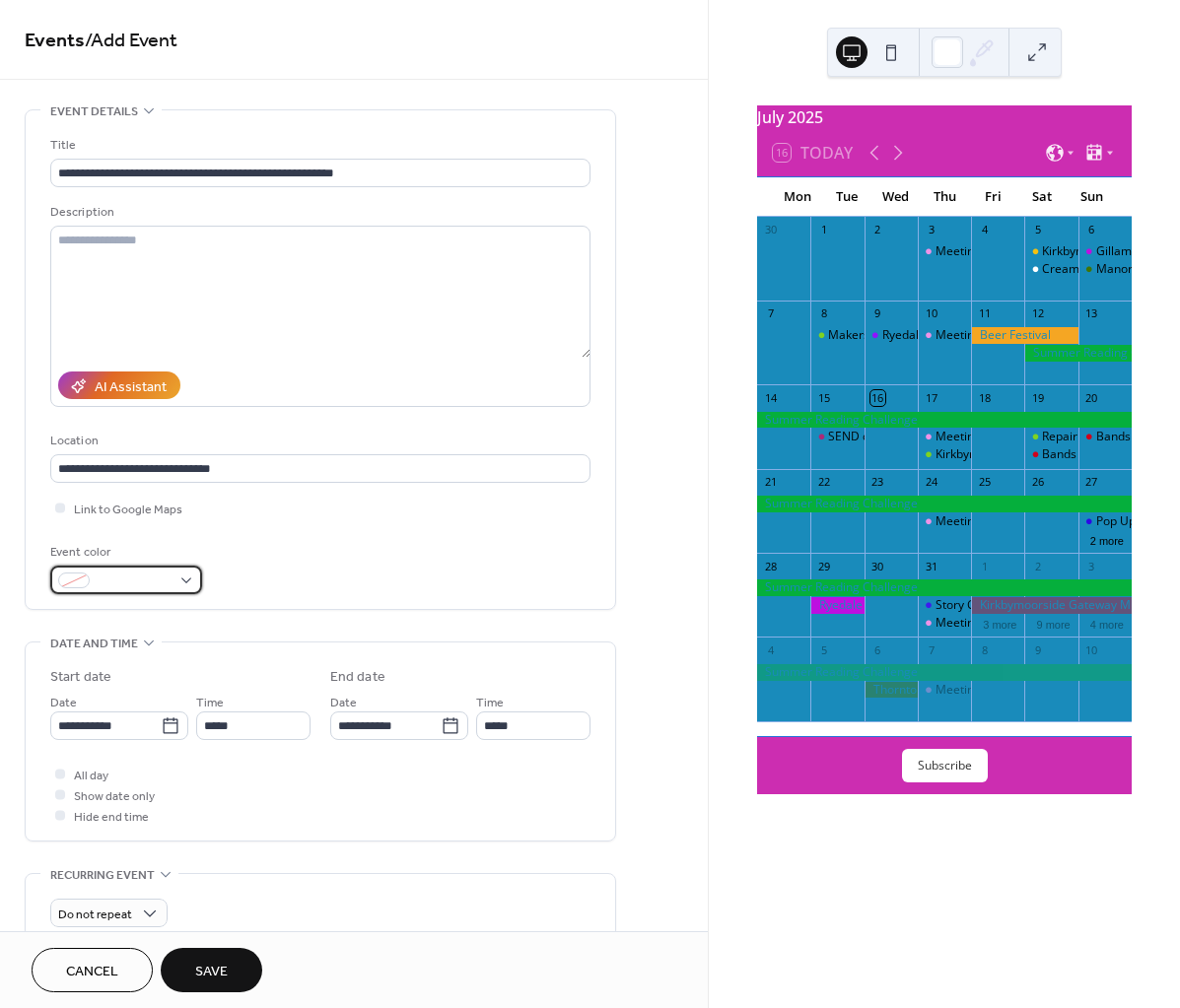 click at bounding box center (126, 579) 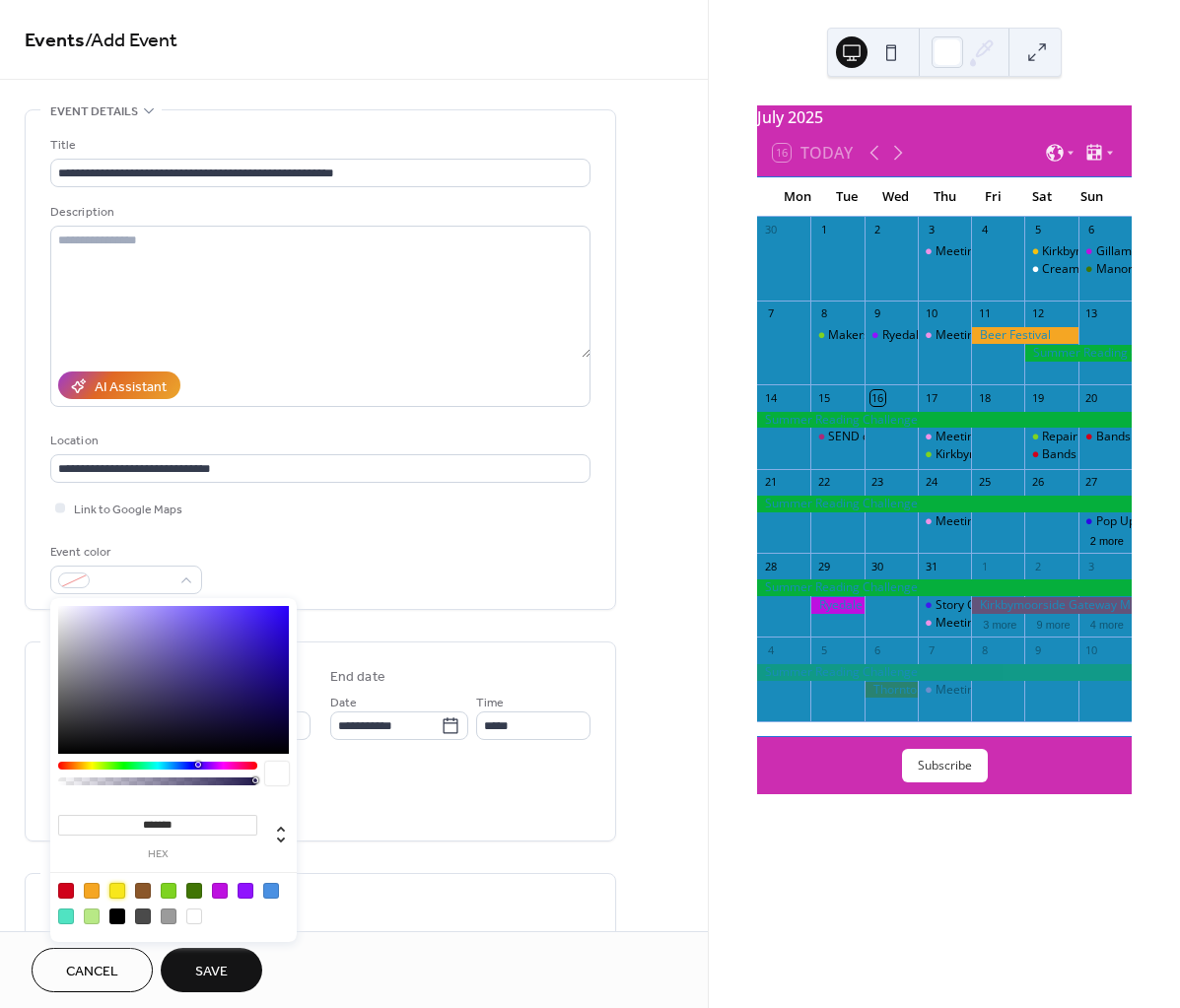 click at bounding box center [117, 891] 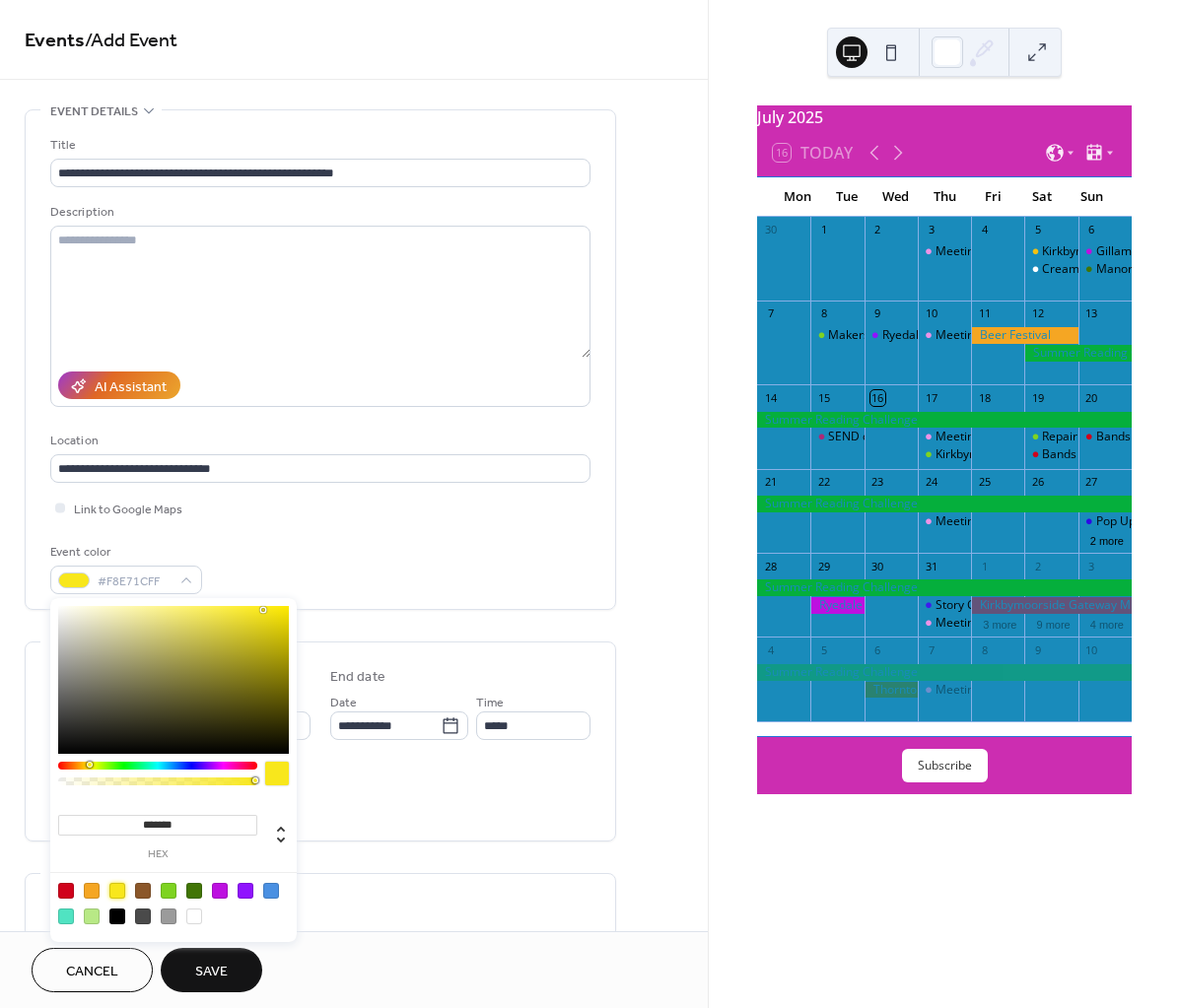 click on "Event color #F8E71CFF" at bounding box center [320, 568] 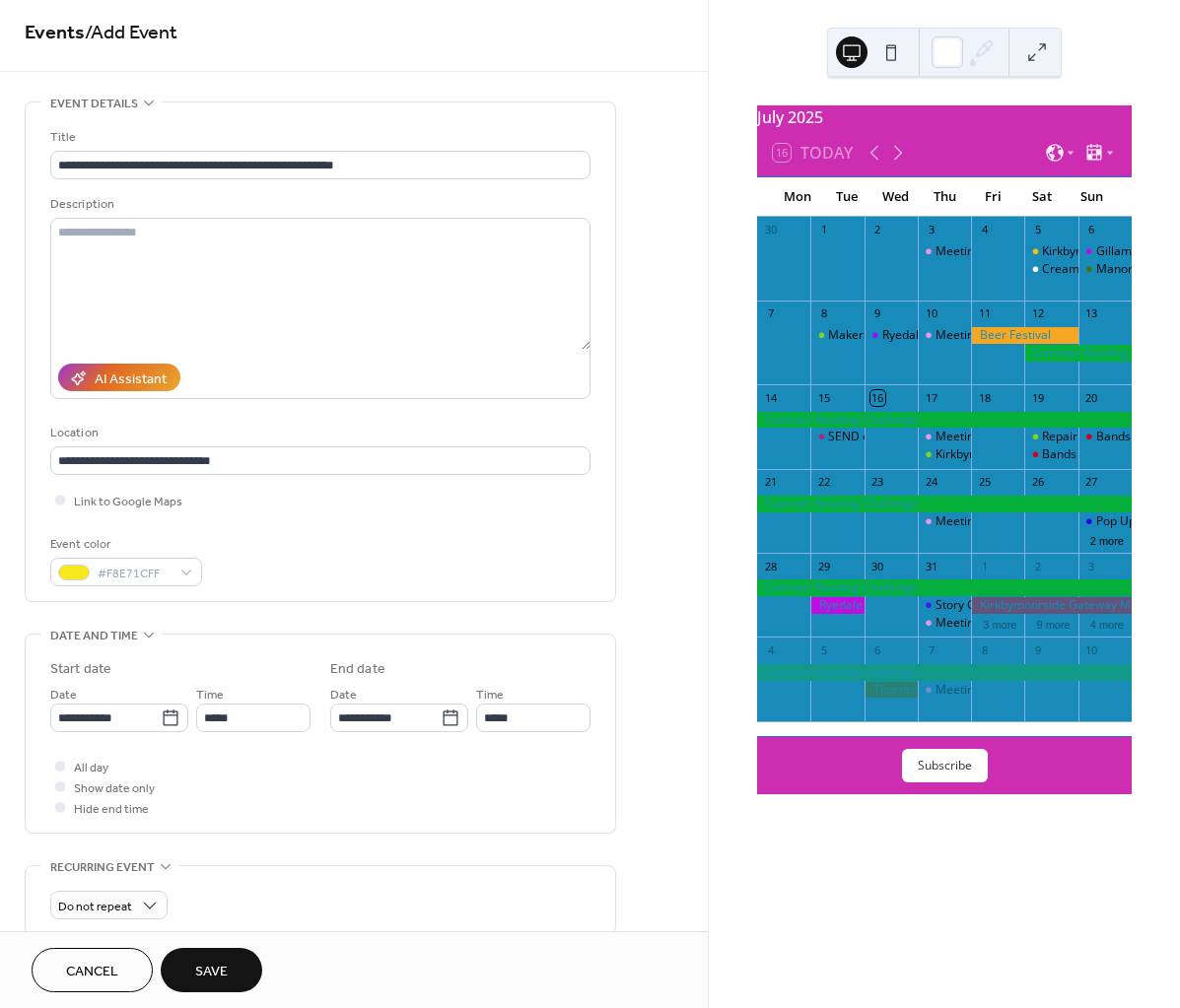 scroll, scrollTop: 0, scrollLeft: 0, axis: both 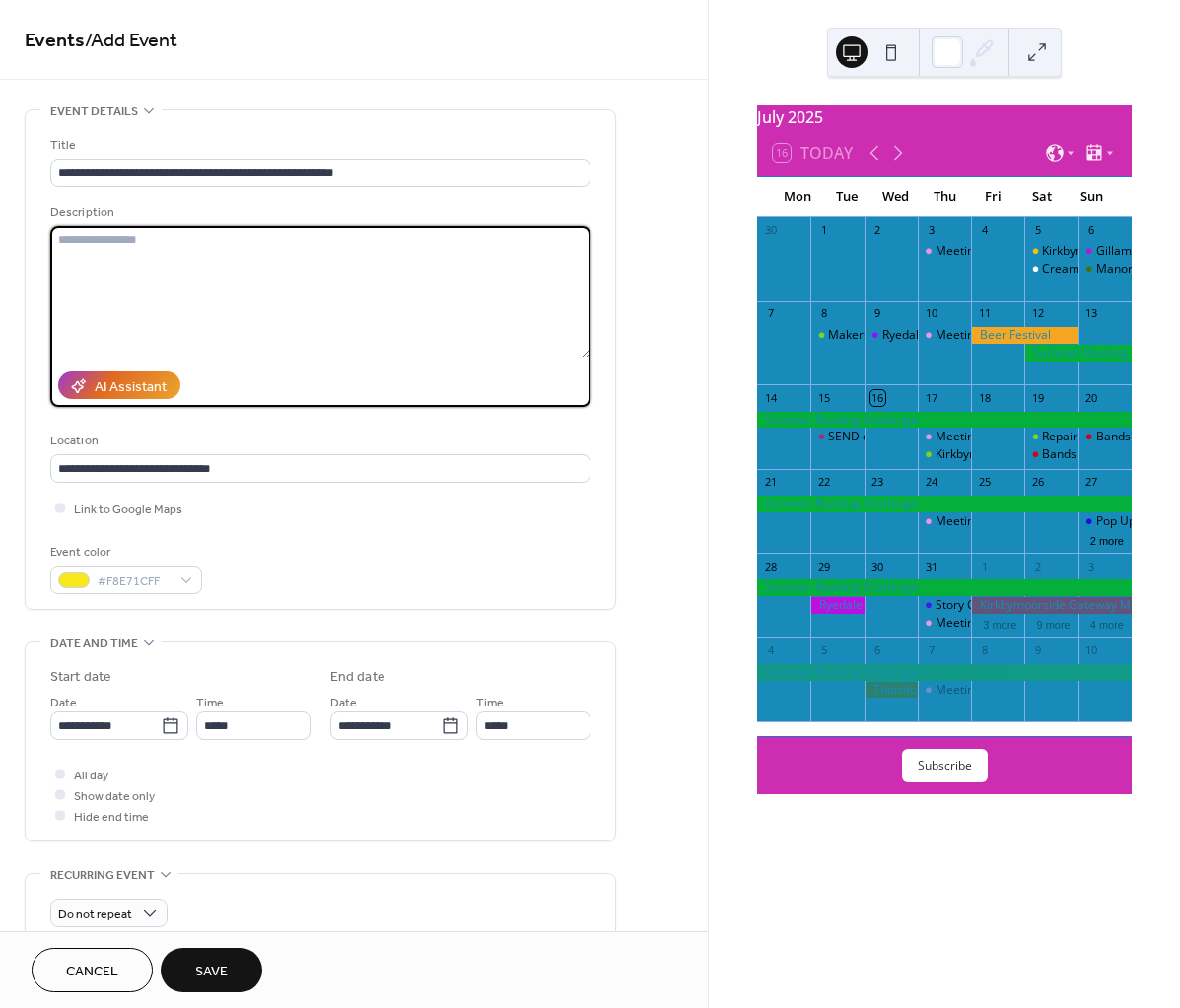 click at bounding box center (320, 292) 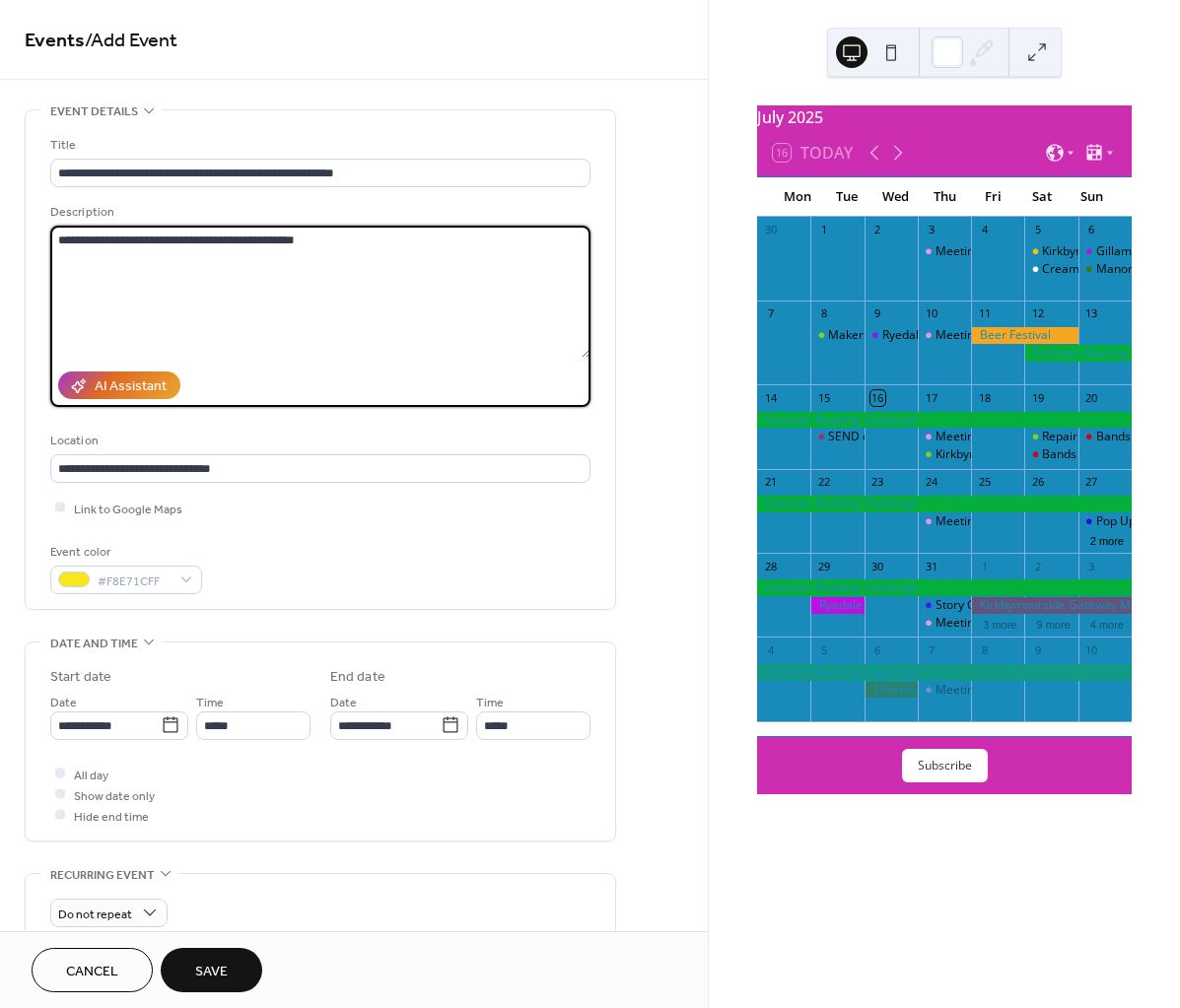 click on "**********" at bounding box center [320, 292] 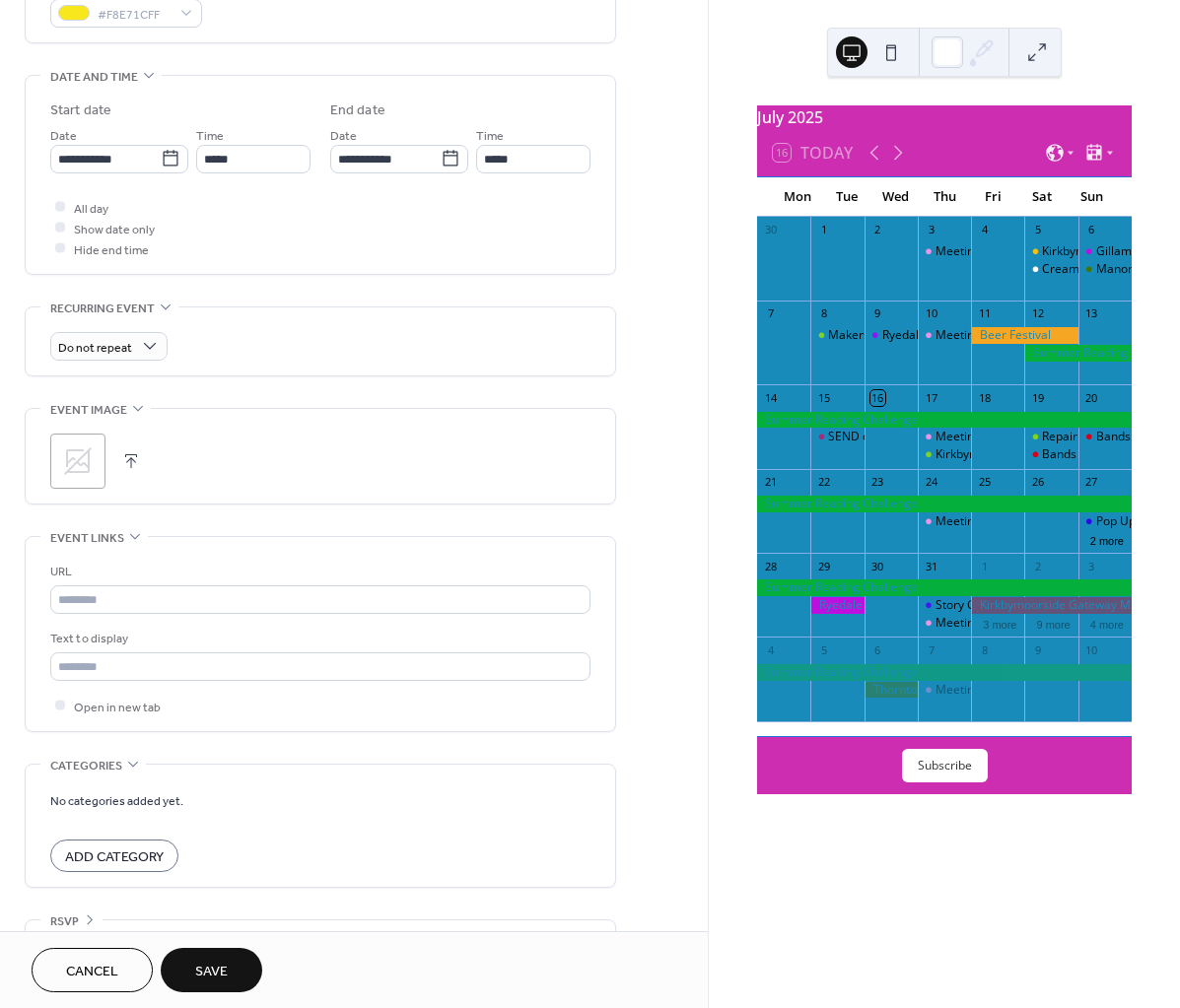 scroll, scrollTop: 616, scrollLeft: 0, axis: vertical 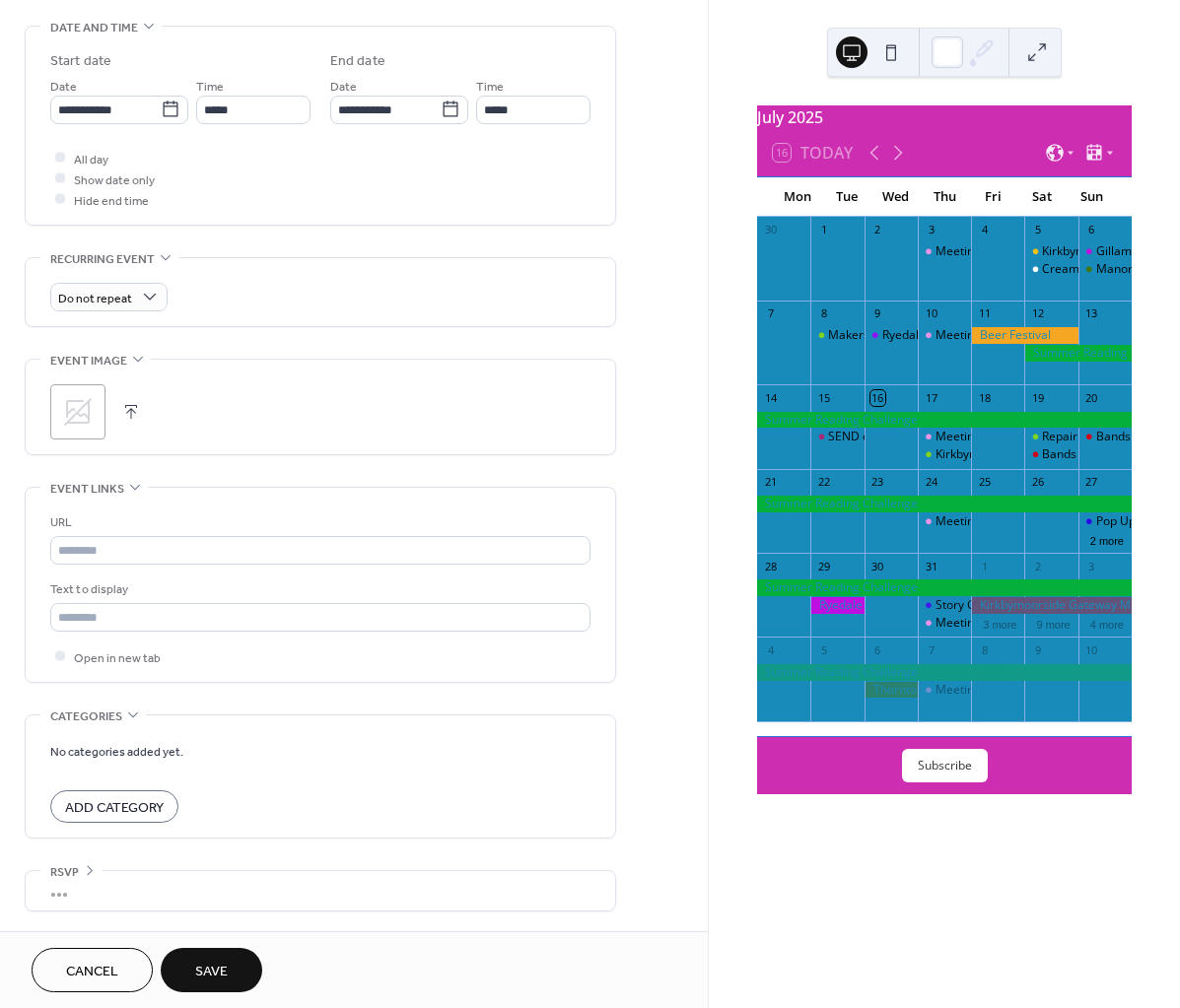 click 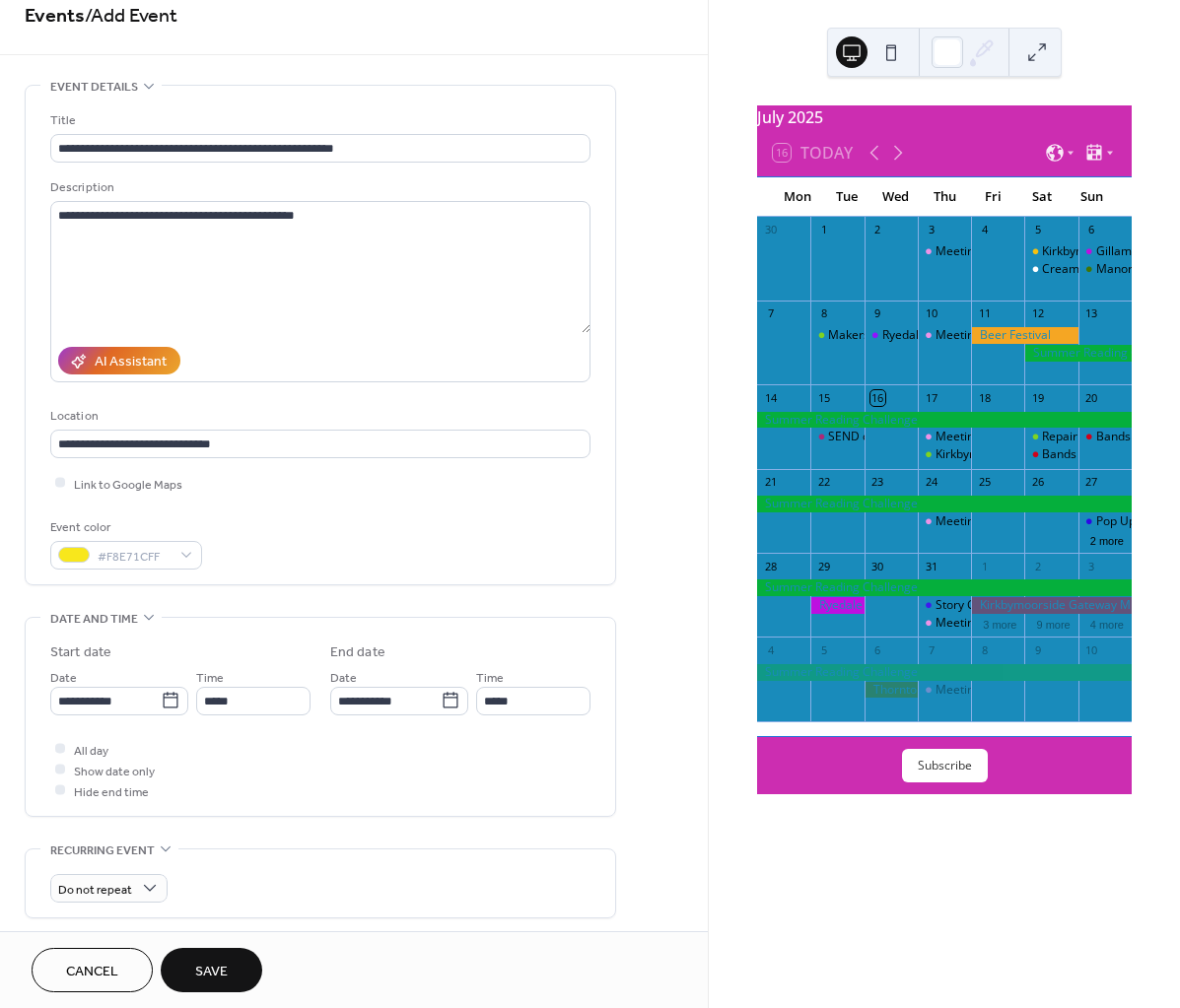scroll, scrollTop: 0, scrollLeft: 0, axis: both 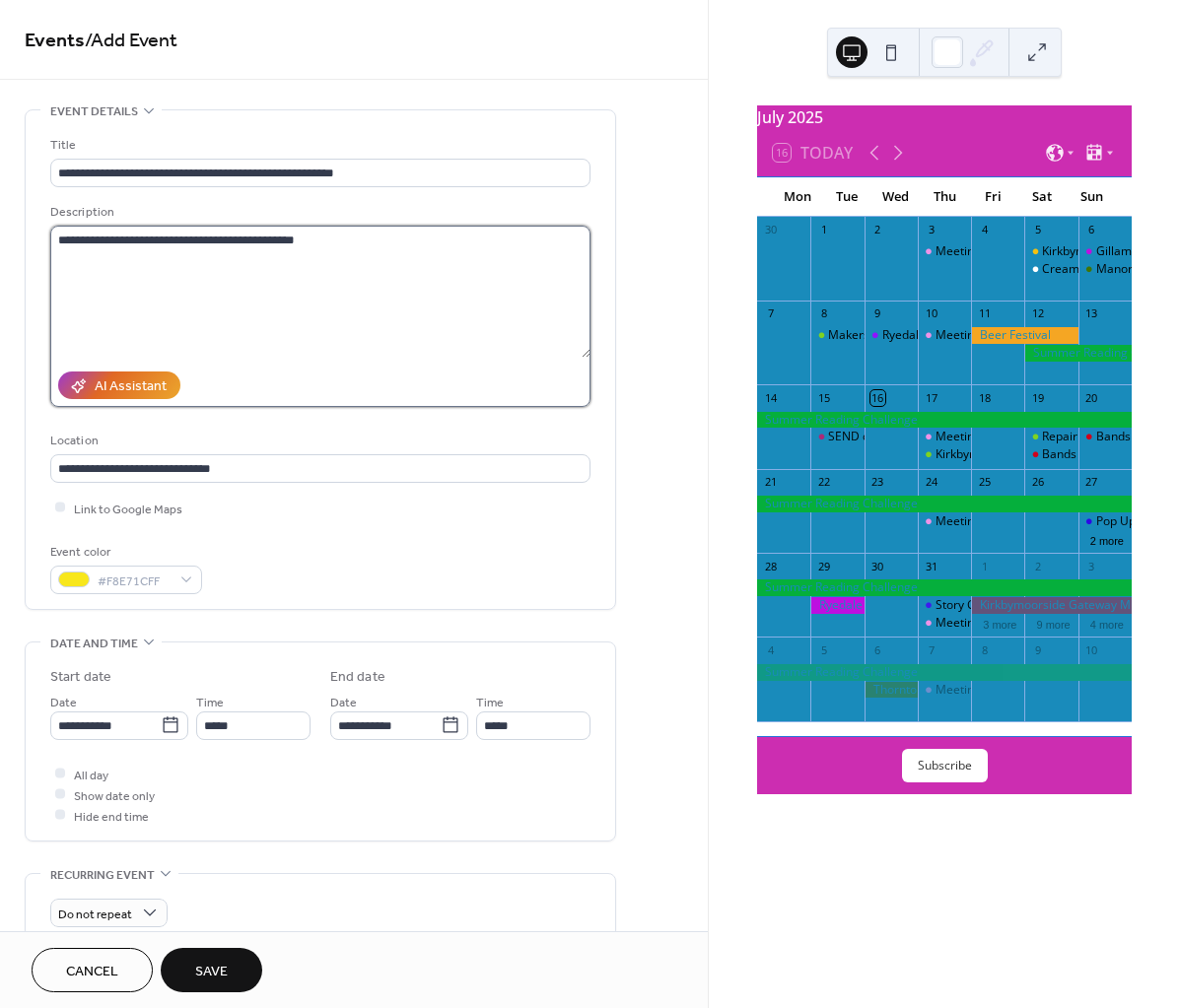click on "**********" at bounding box center [320, 292] 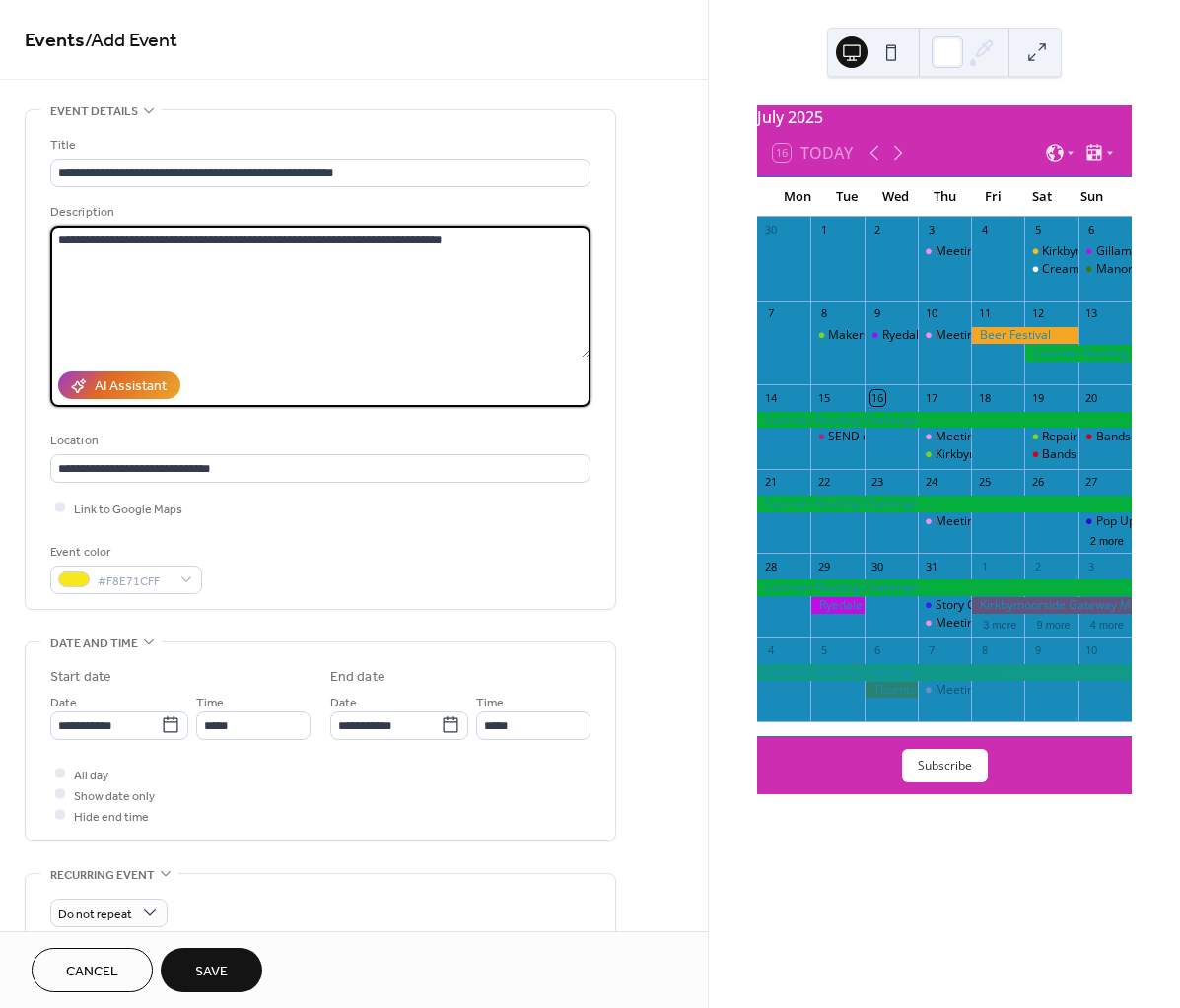 click on "**********" at bounding box center (320, 292) 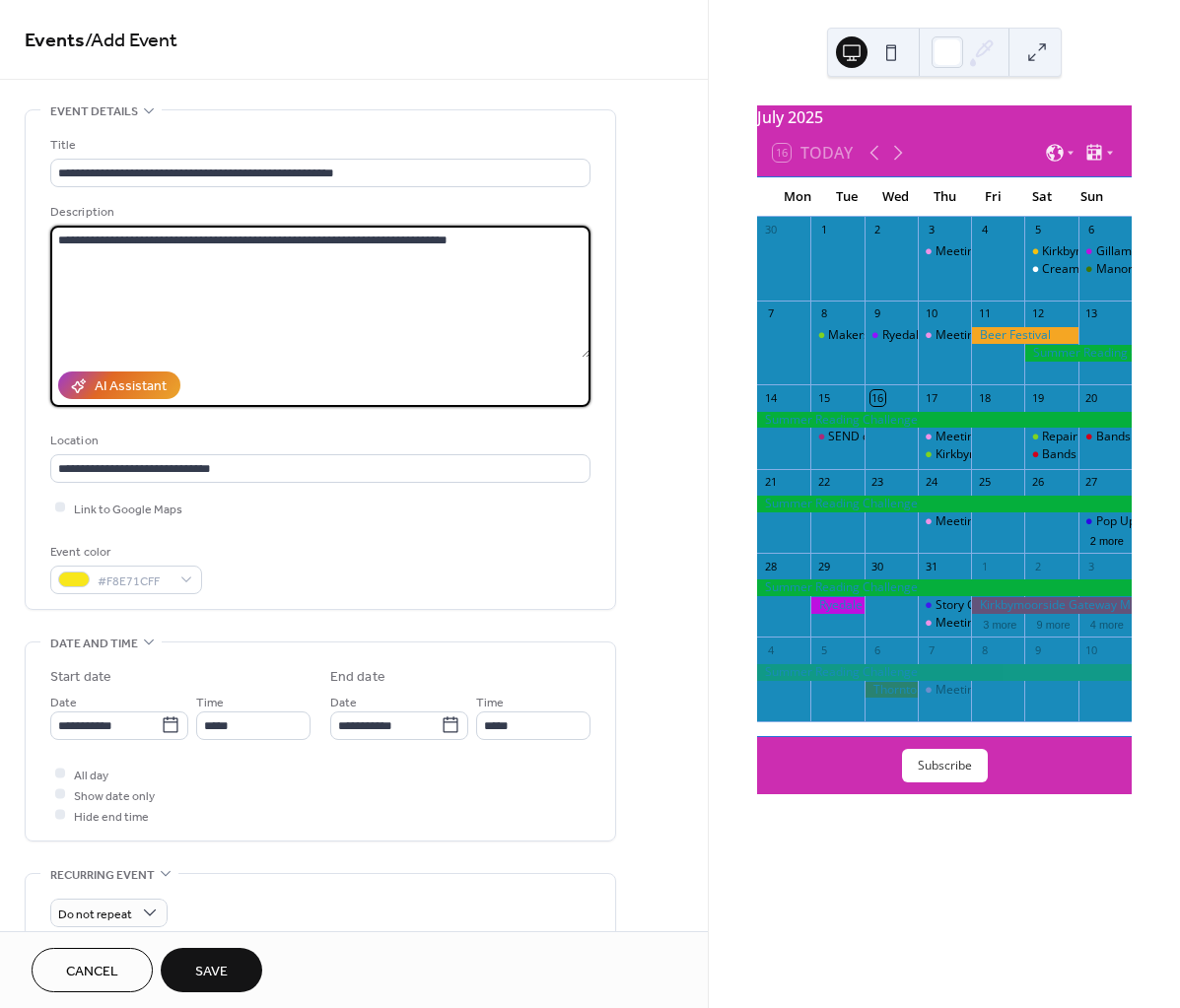 click on "**********" at bounding box center [320, 292] 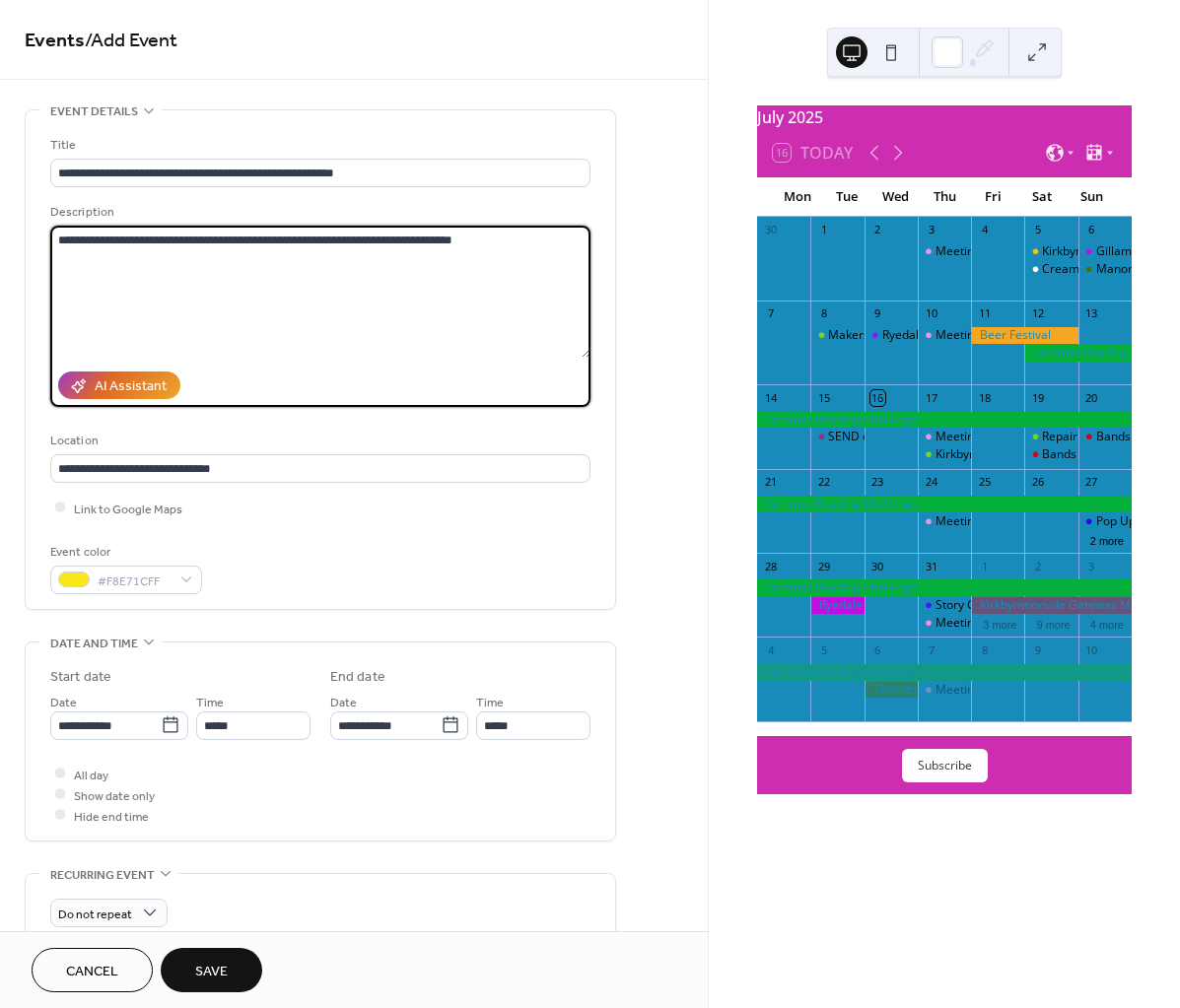 click on "**********" at bounding box center (320, 292) 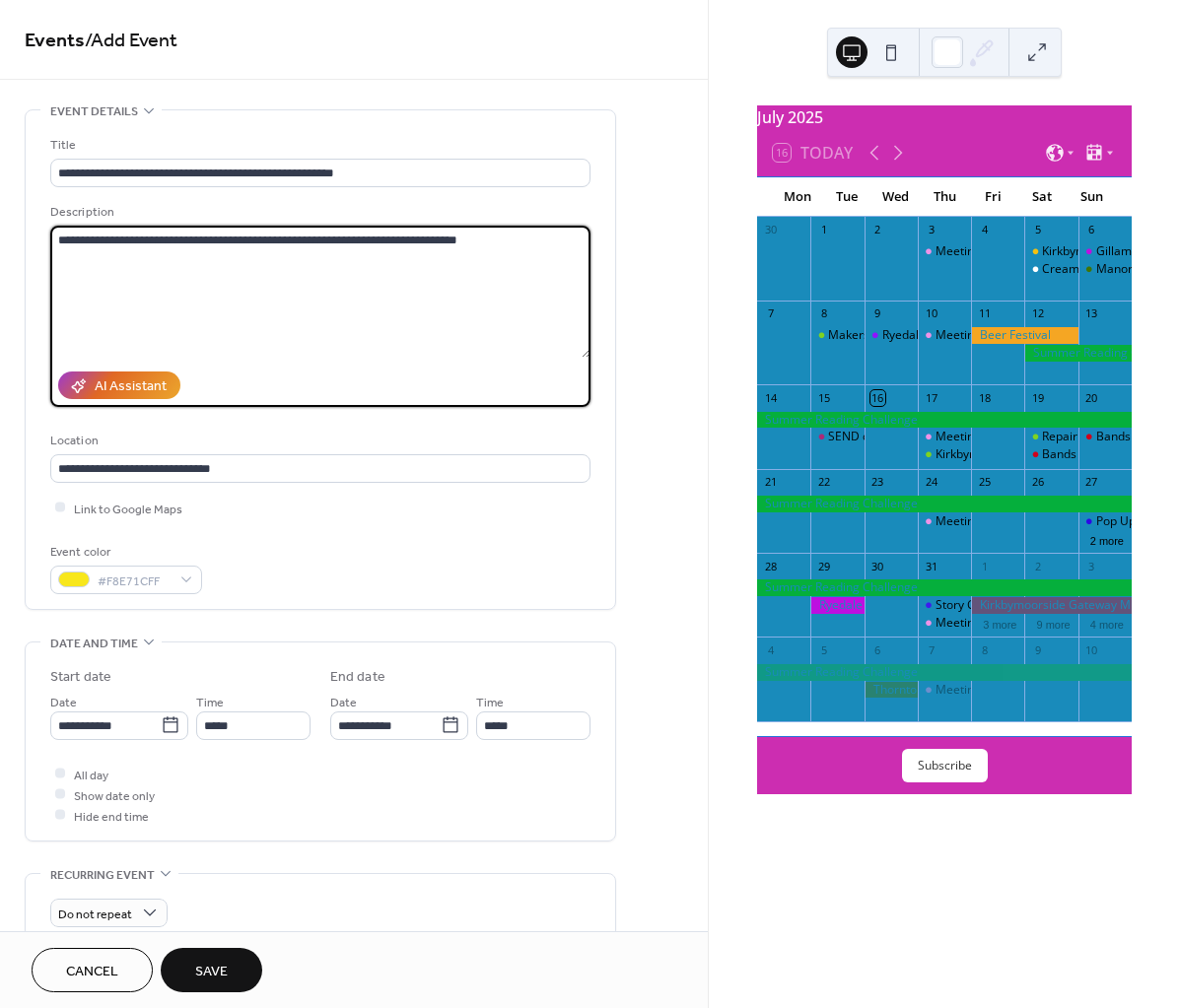 click on "**********" at bounding box center [320, 292] 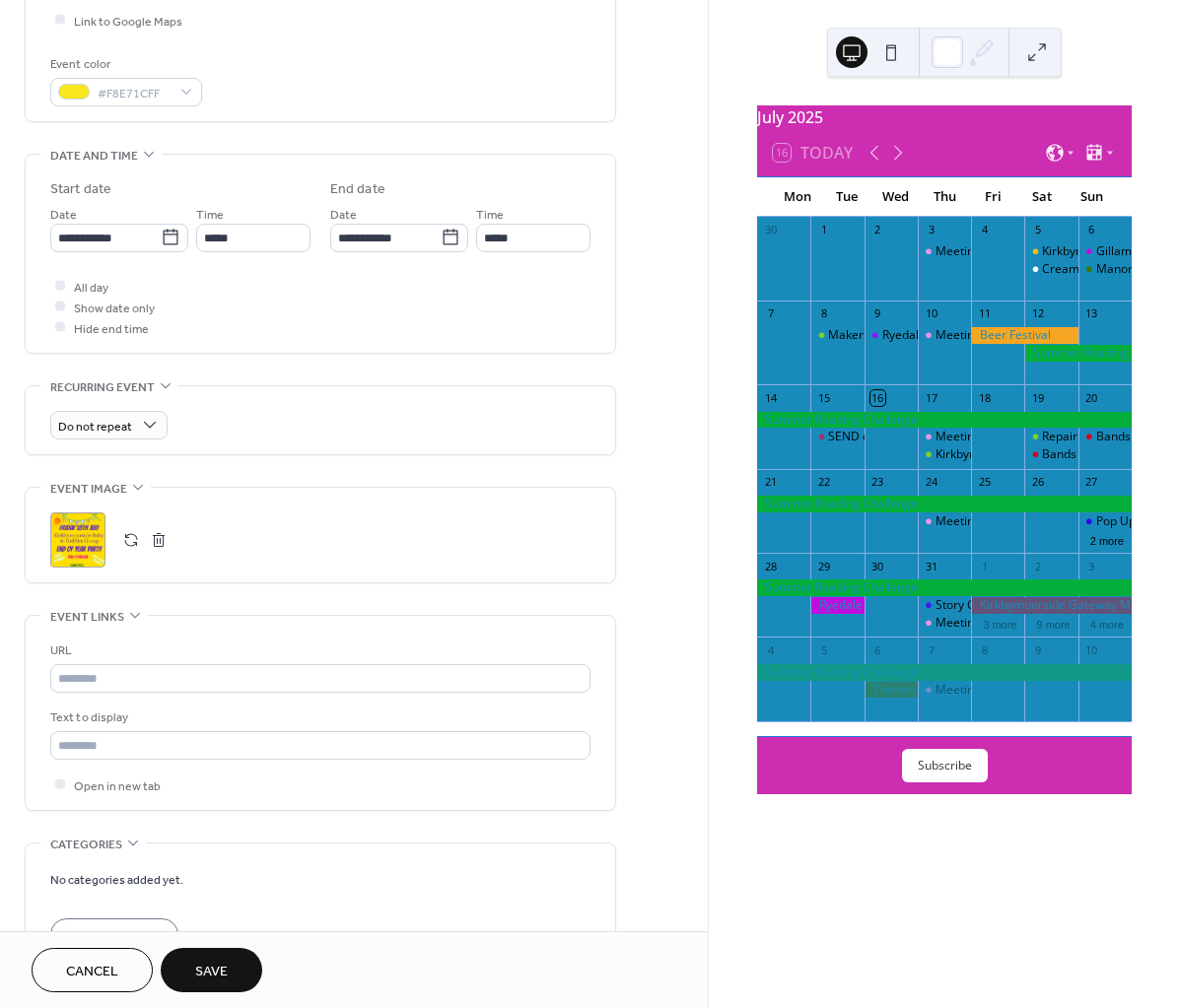 scroll, scrollTop: 493, scrollLeft: 0, axis: vertical 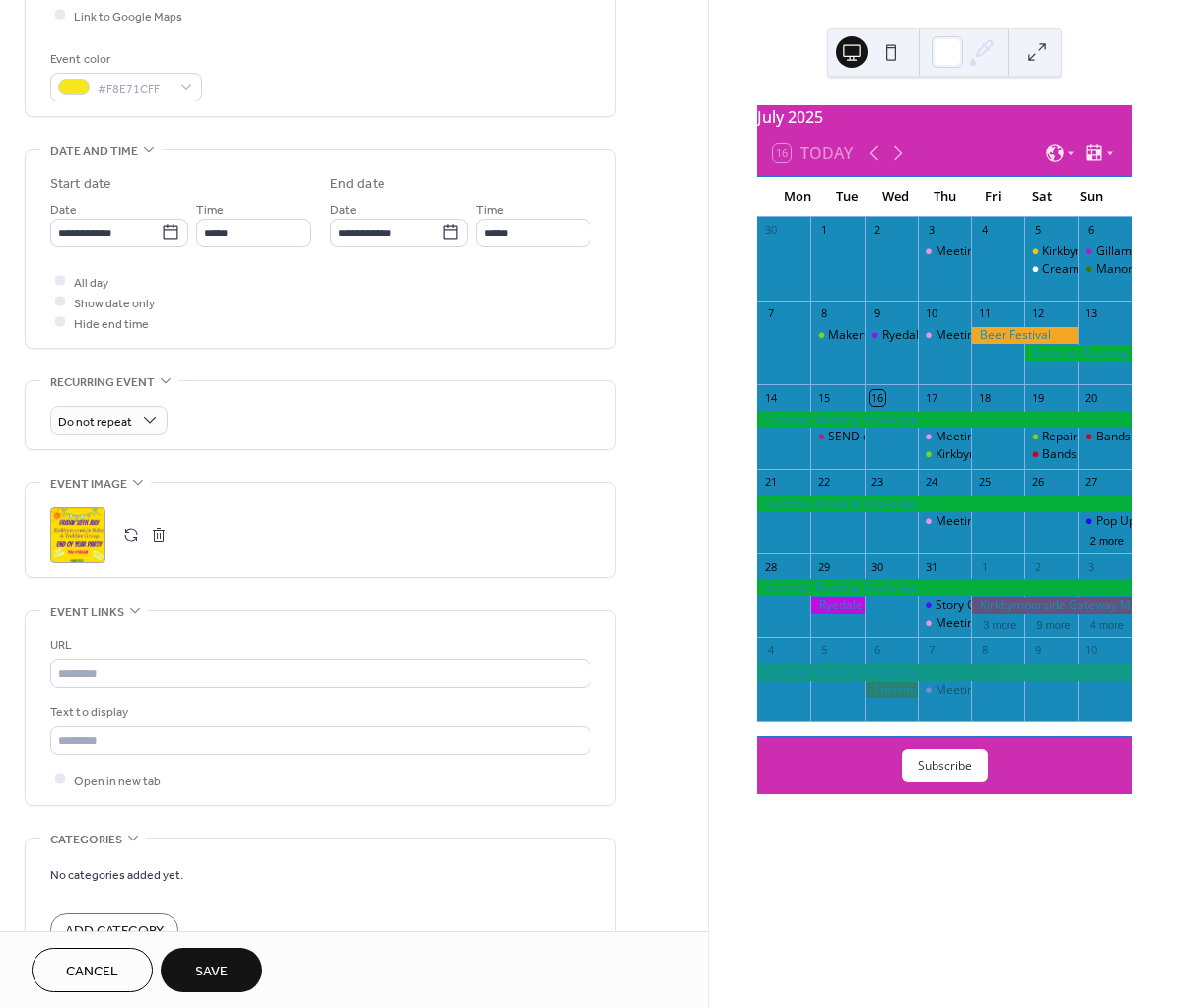 type on "**********" 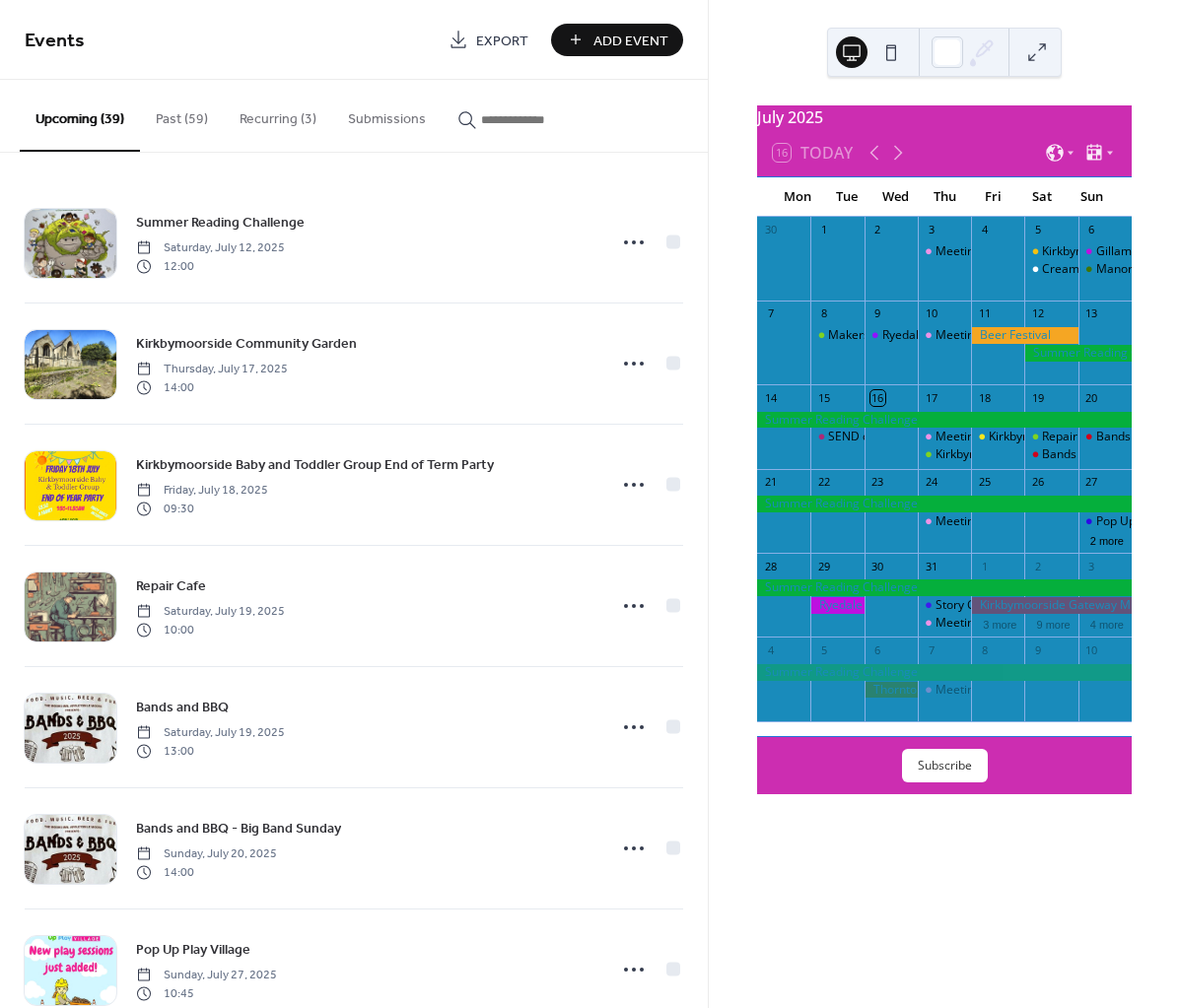 click on "Add Event" at bounding box center [631, 40] 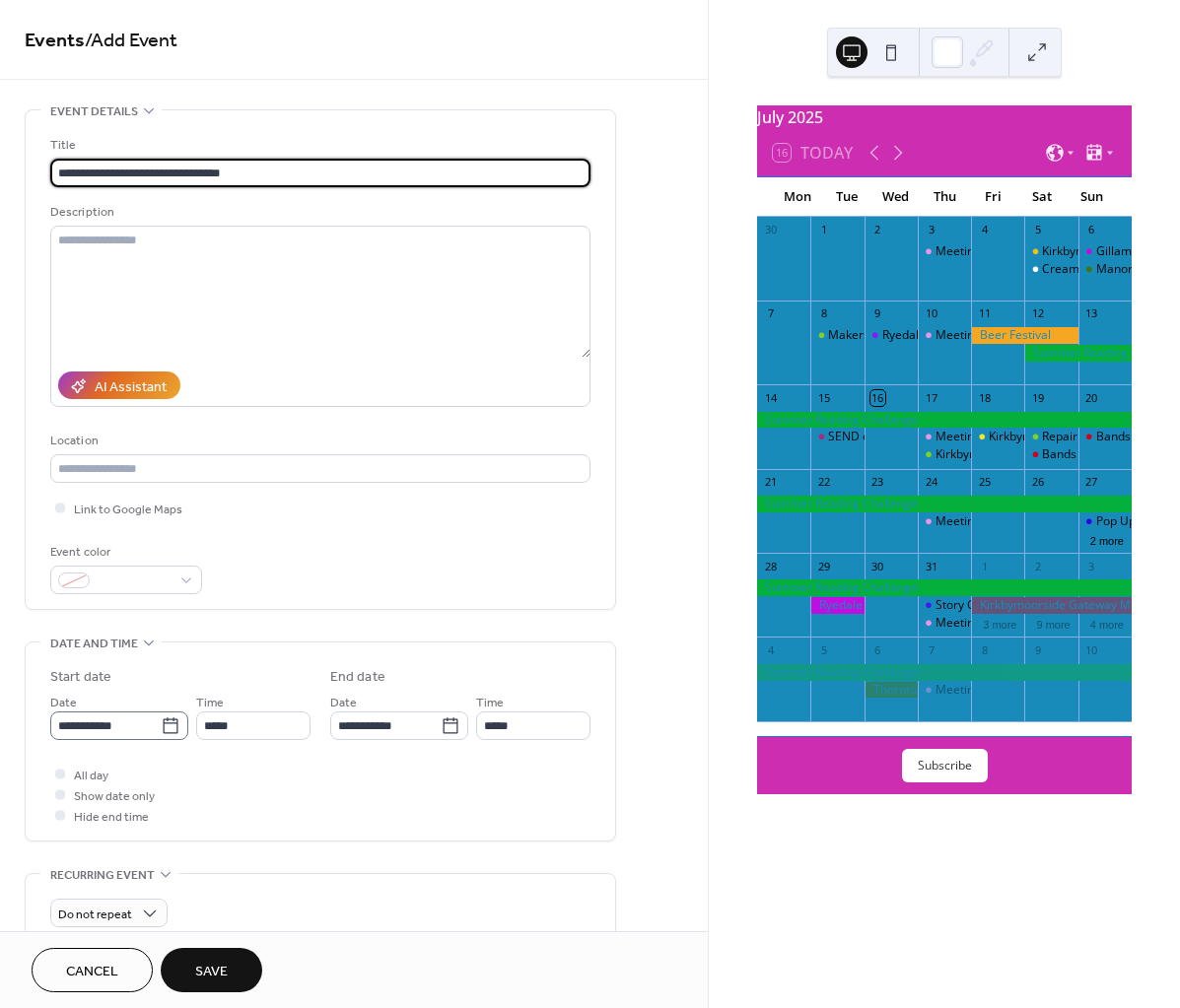 type on "**********" 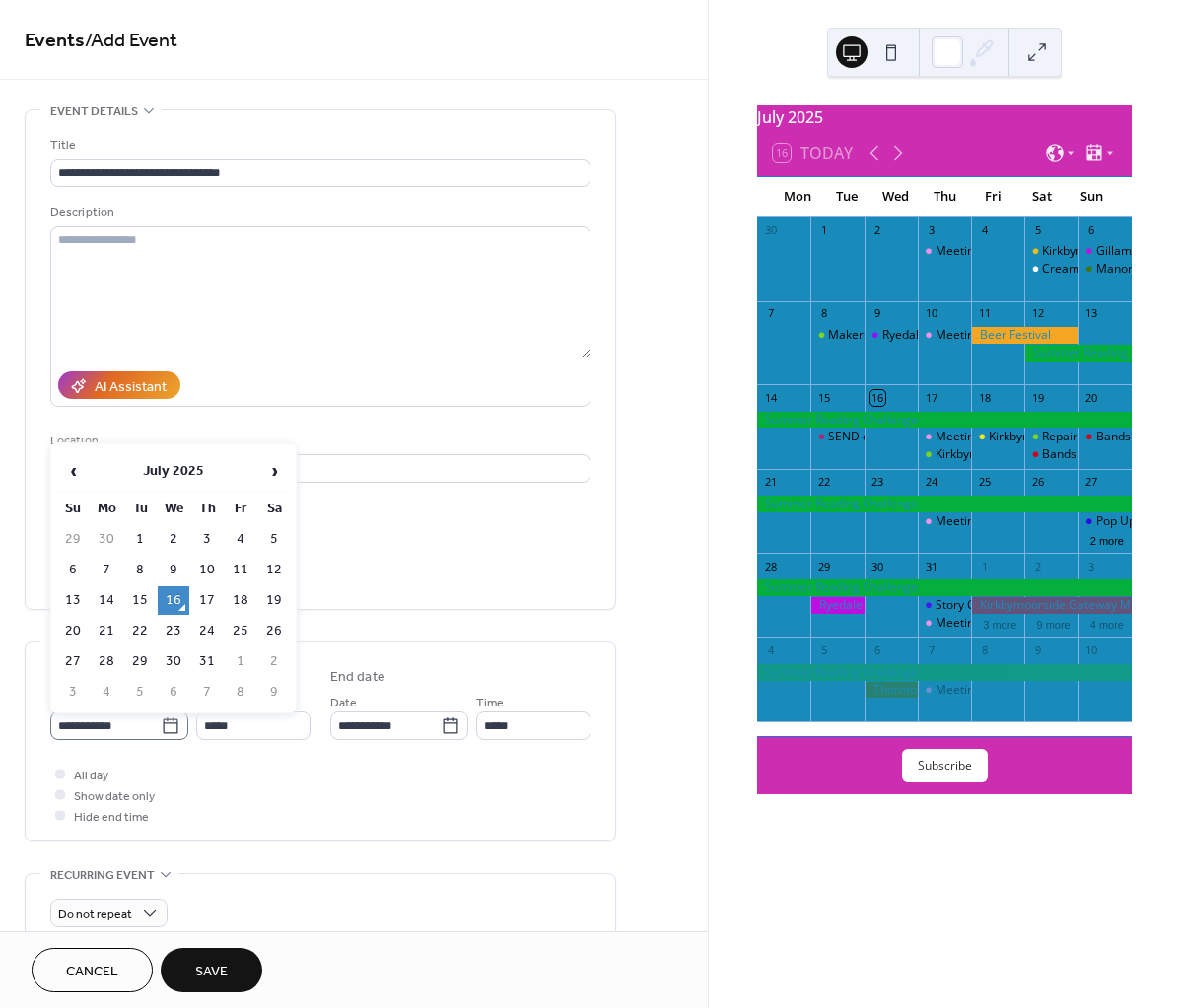 click 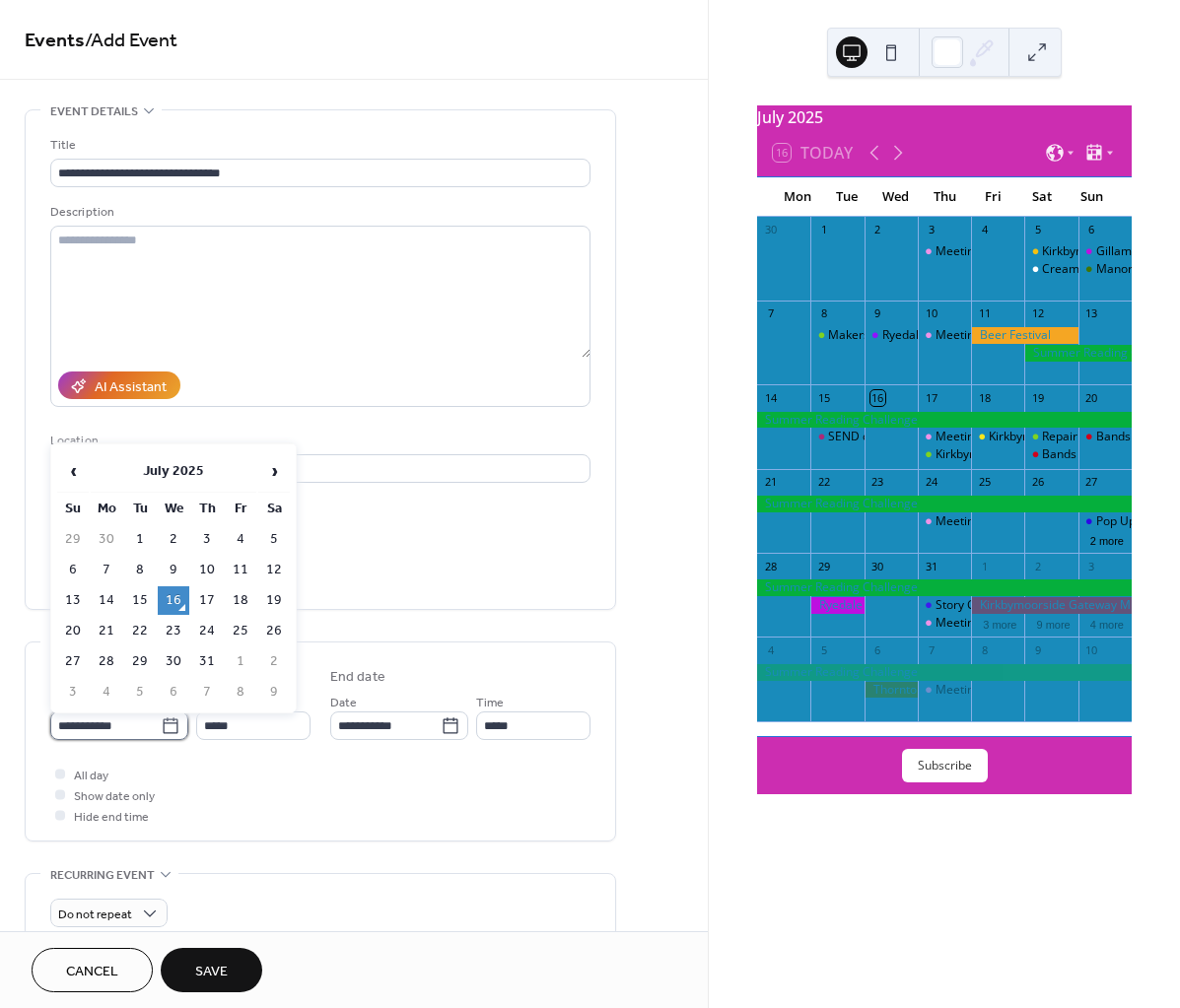 click on "**********" at bounding box center [105, 725] 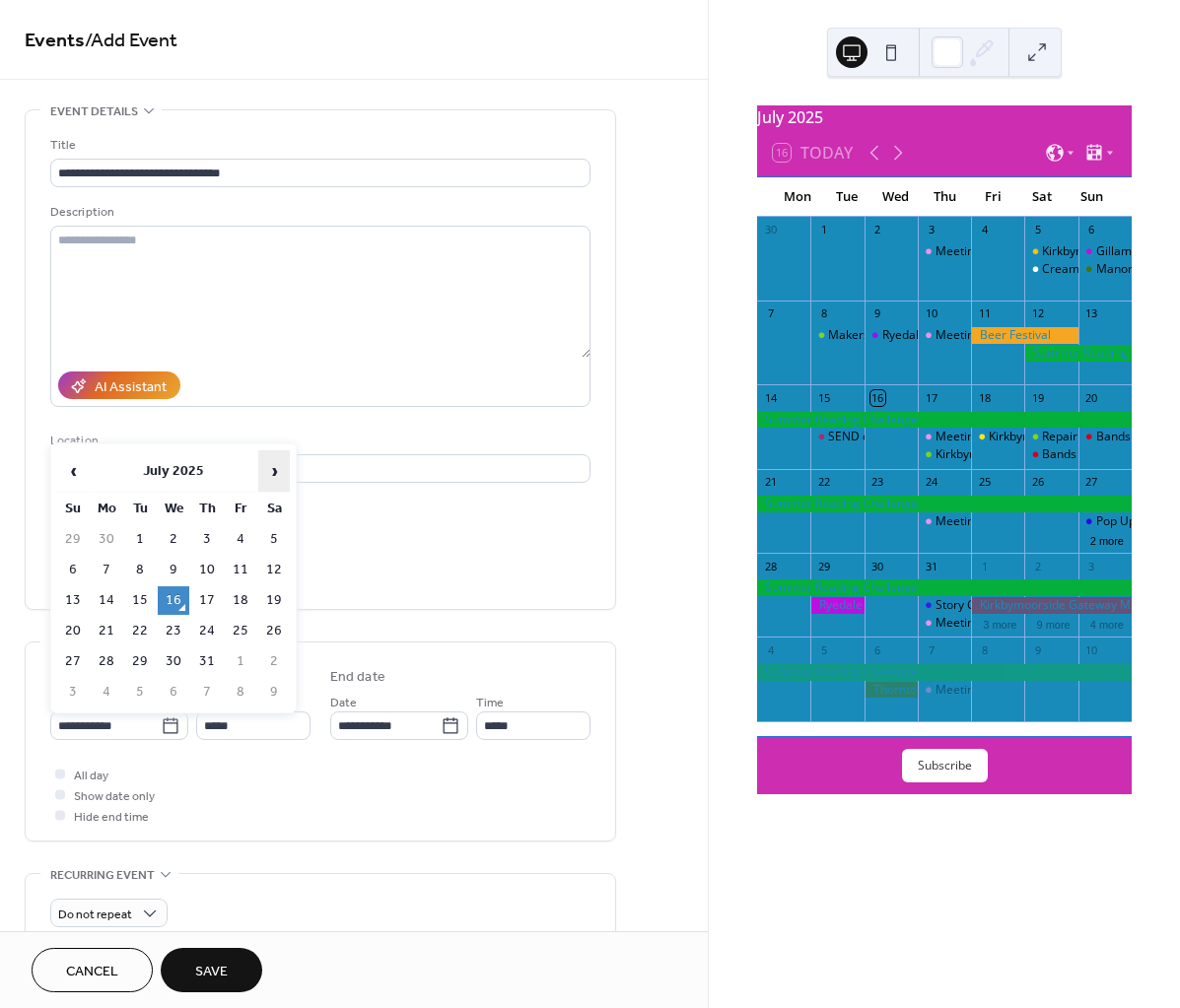 click on "›" at bounding box center (274, 471) 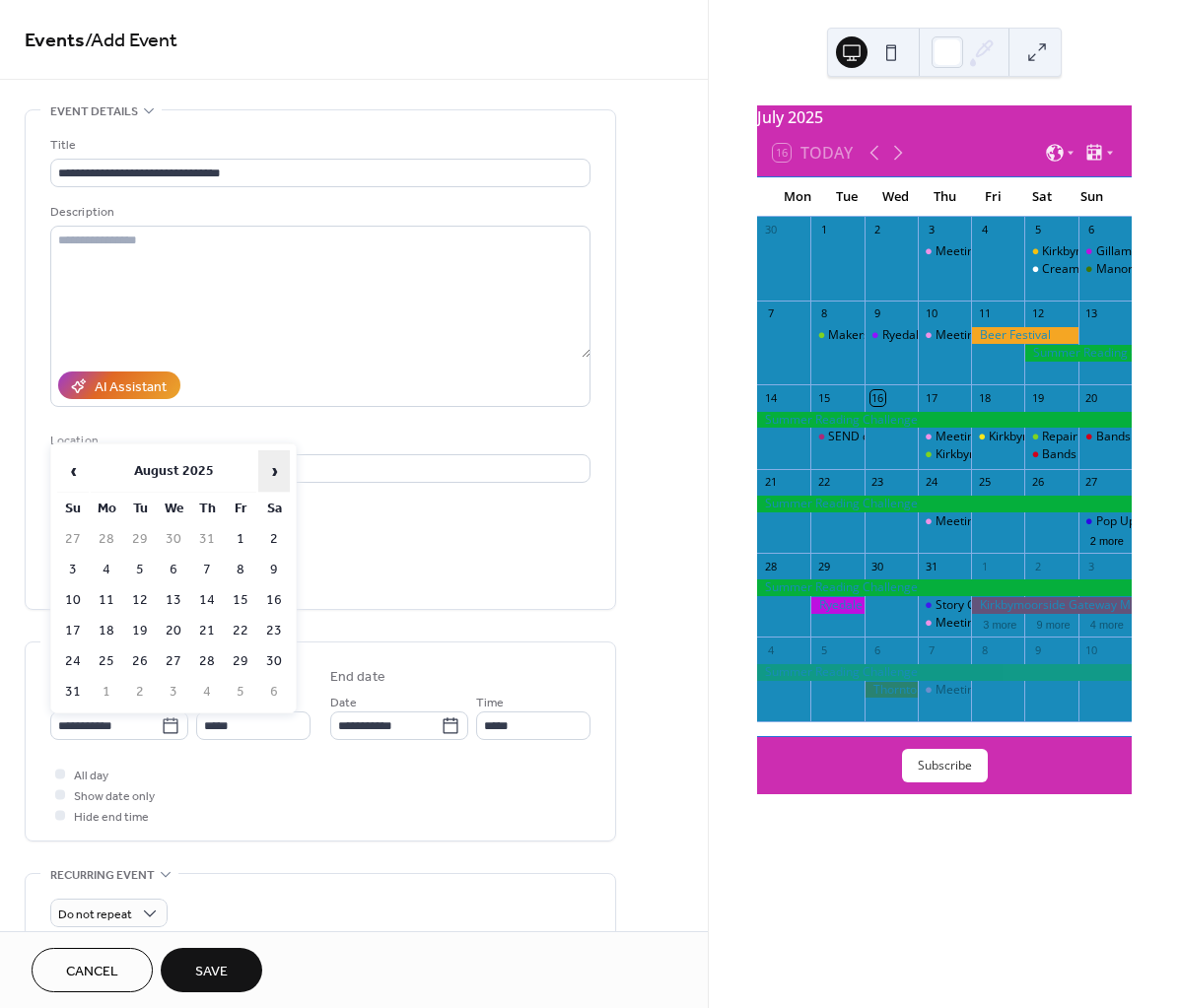 click on "›" at bounding box center (274, 471) 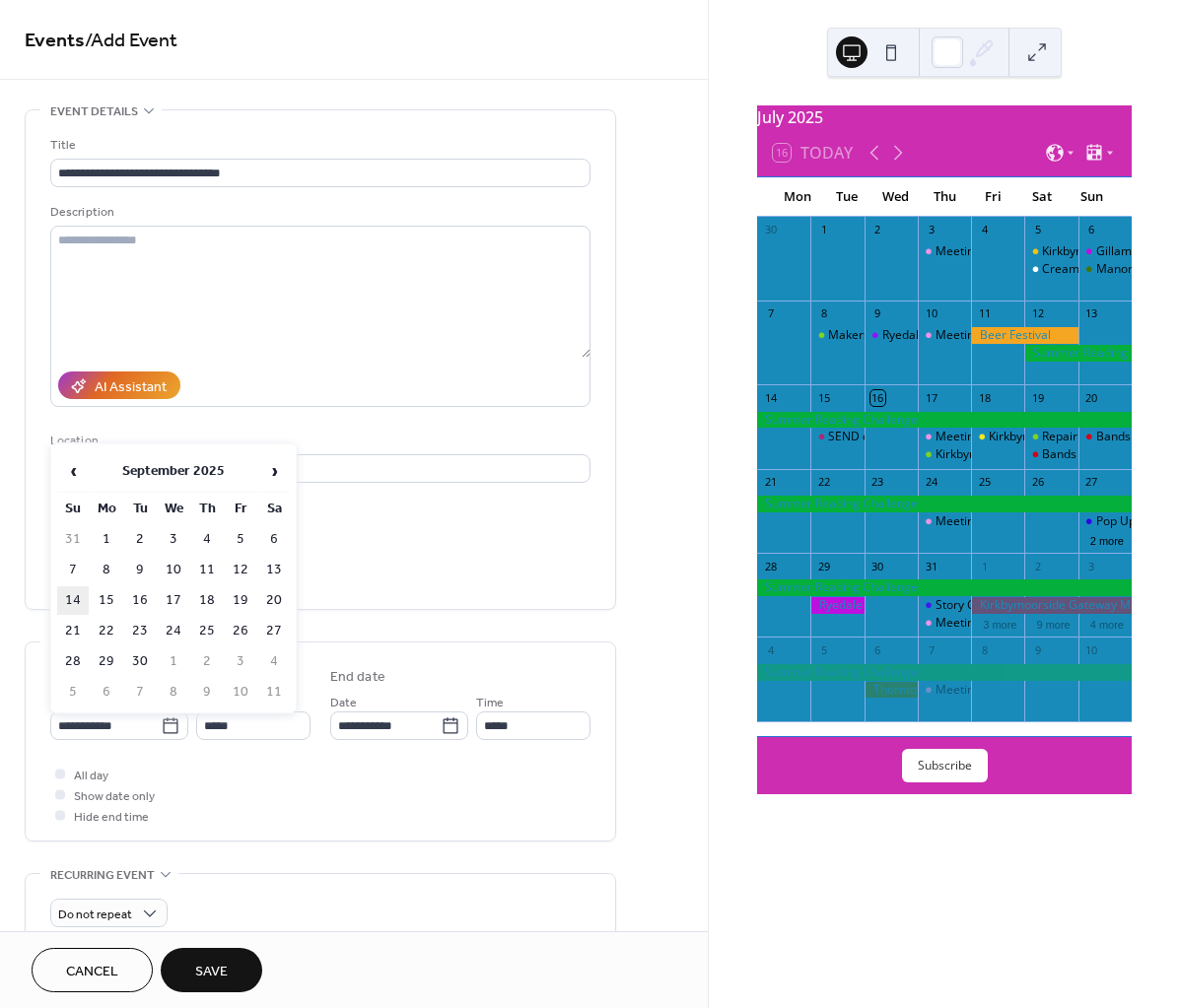 click on "14" at bounding box center [73, 600] 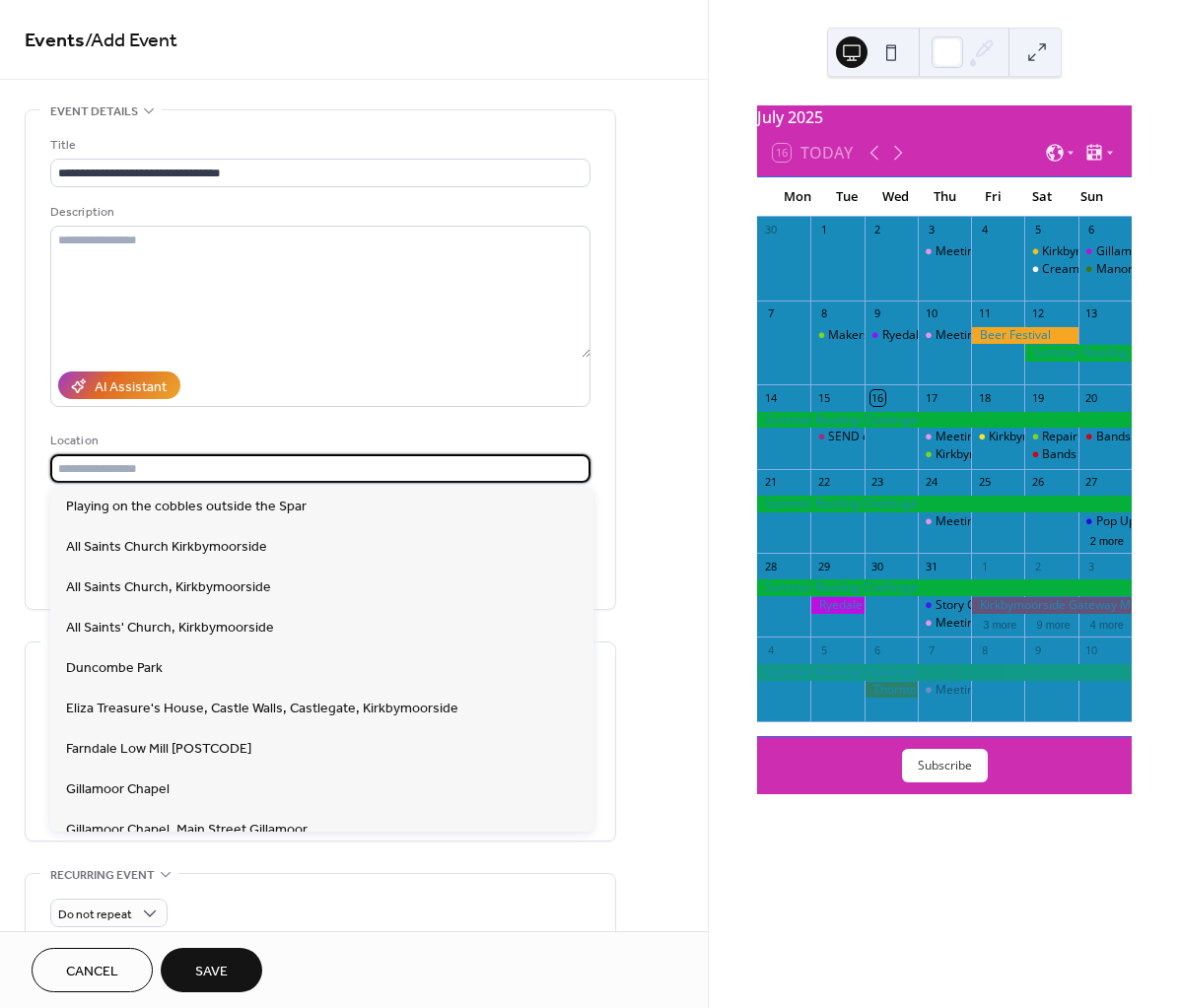 drag, startPoint x: 74, startPoint y: 475, endPoint x: 74, endPoint y: 454, distance: 21 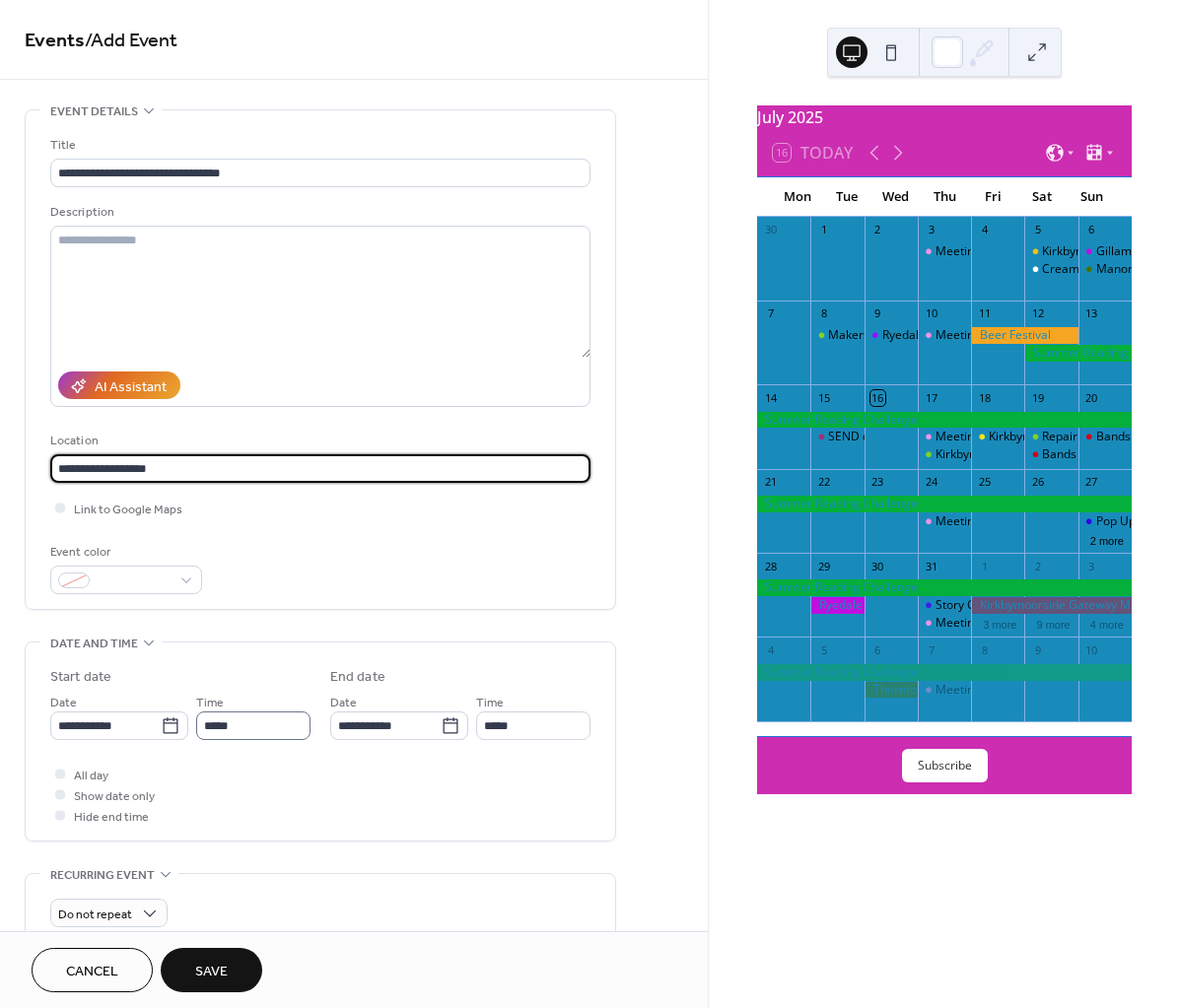 type on "**********" 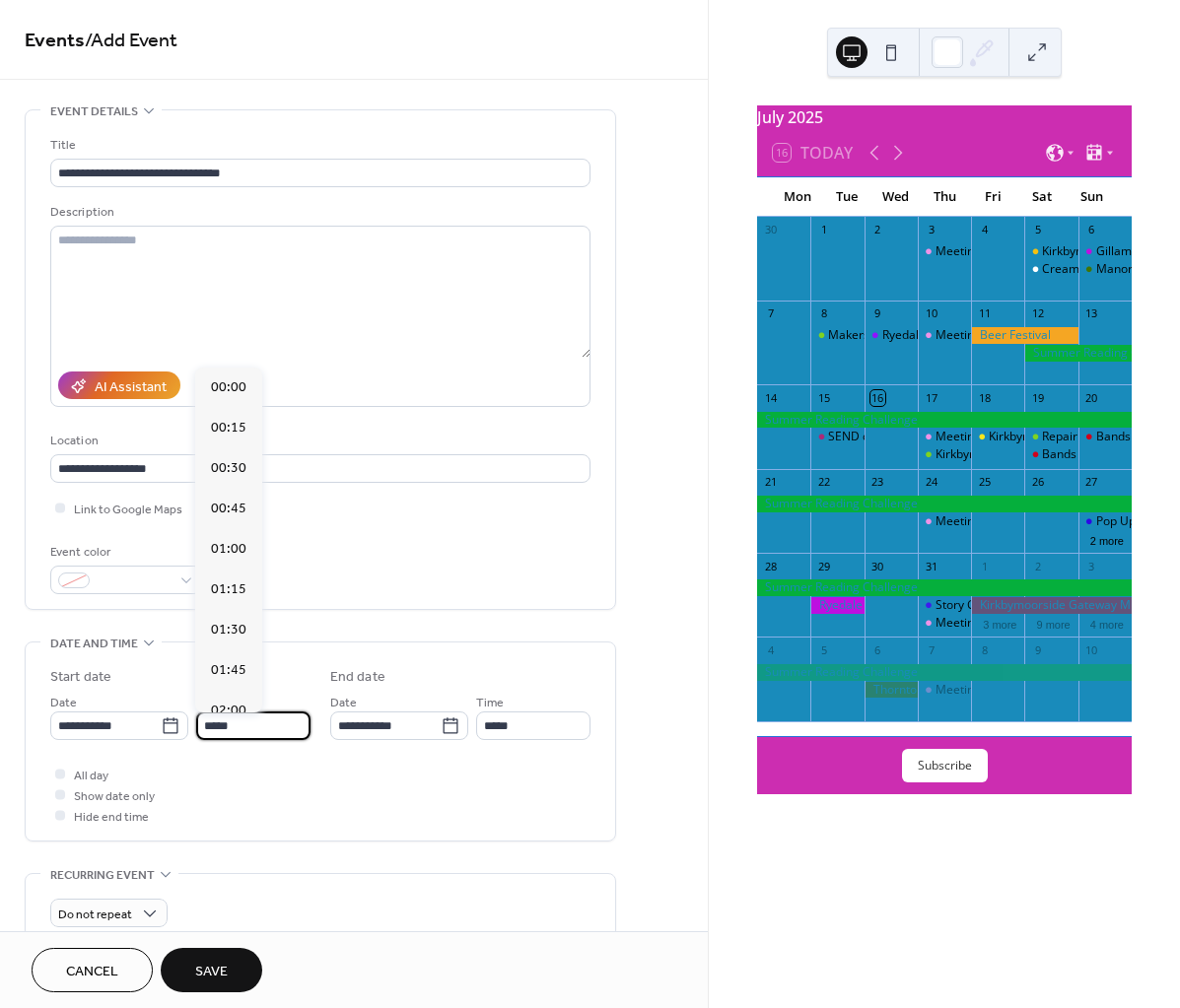 click on "*****" at bounding box center [253, 725] 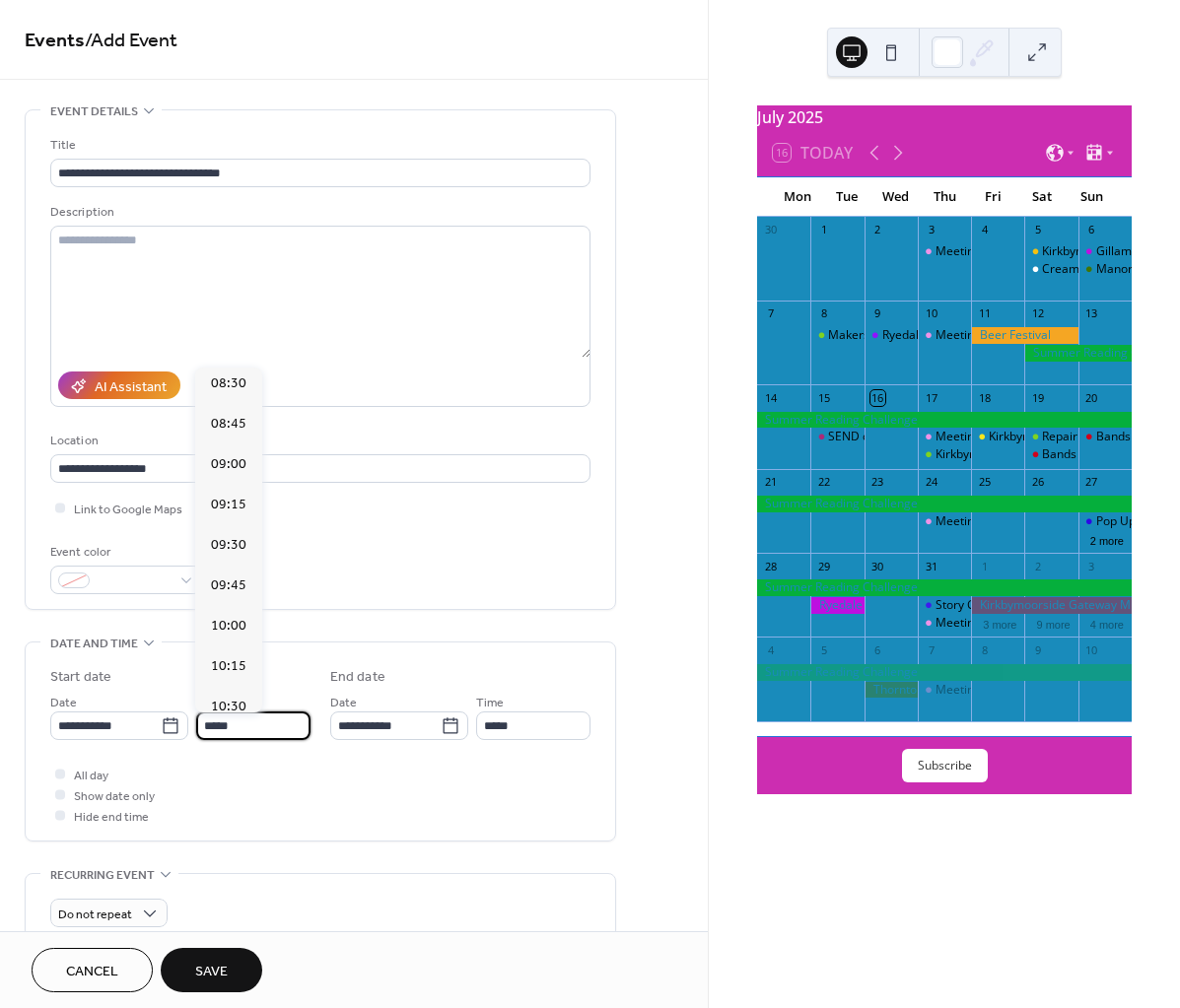 scroll, scrollTop: 1375, scrollLeft: 0, axis: vertical 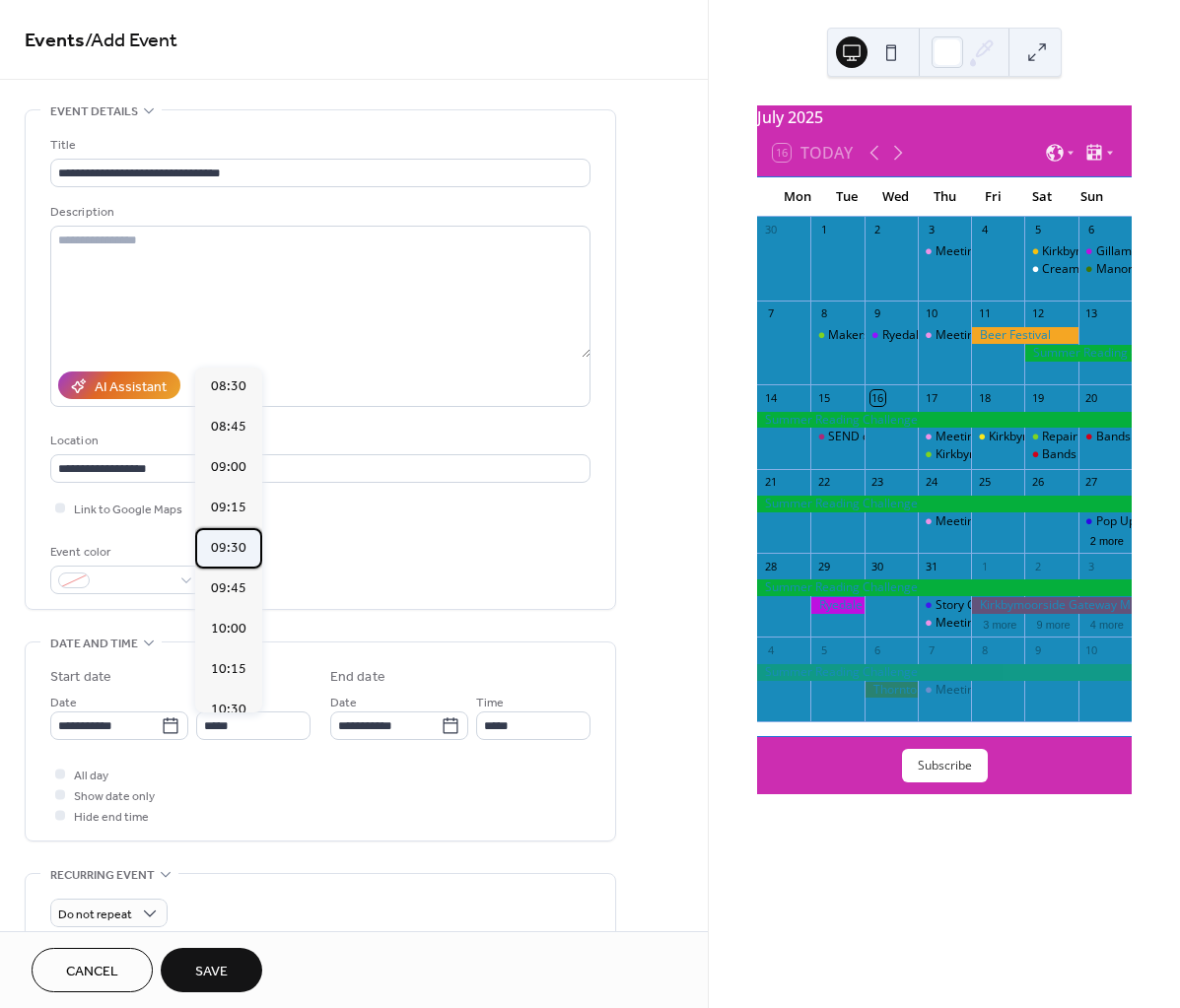 click on "09:30" at bounding box center [229, 547] 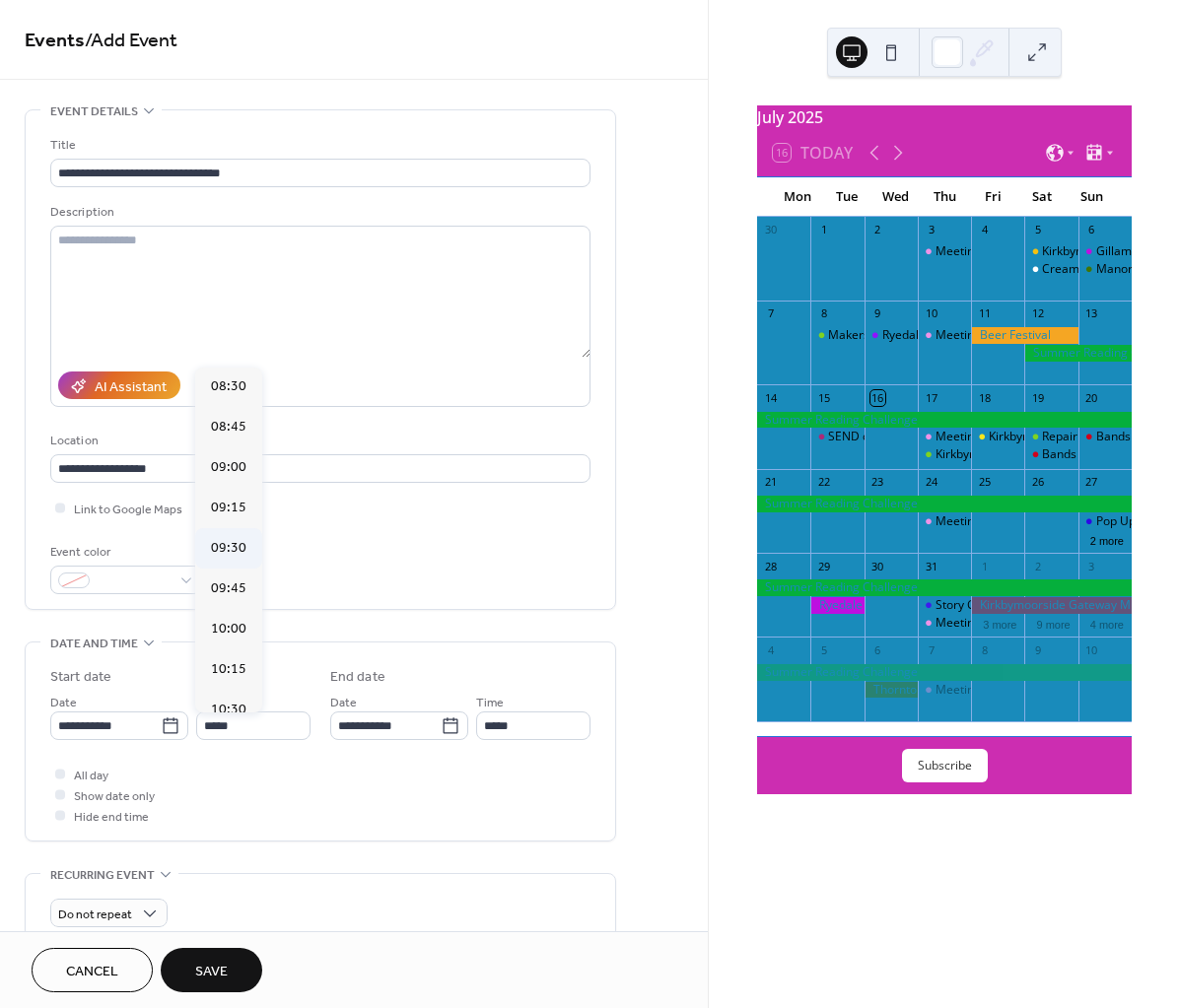 type on "*****" 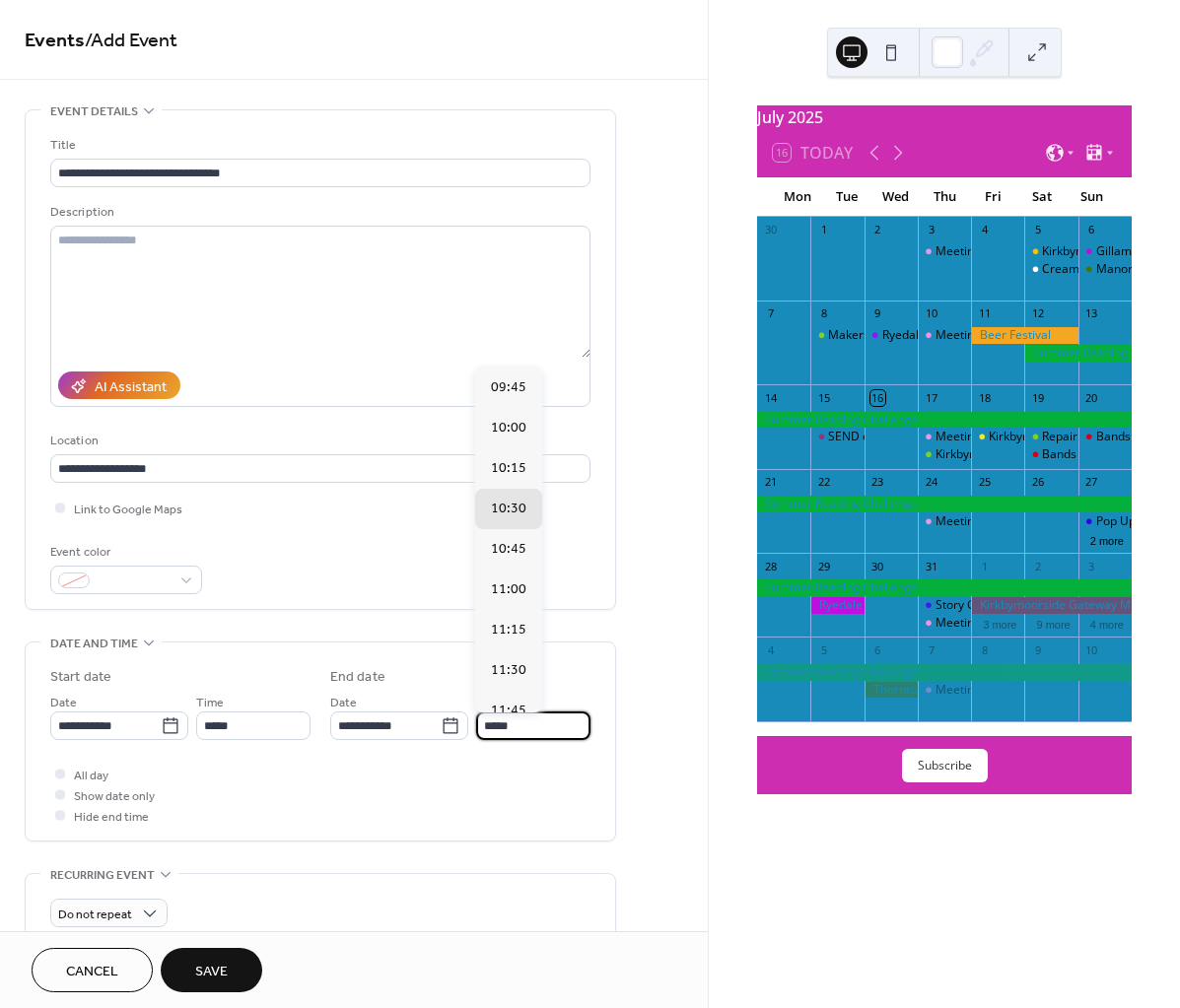 click on "*****" at bounding box center (533, 725) 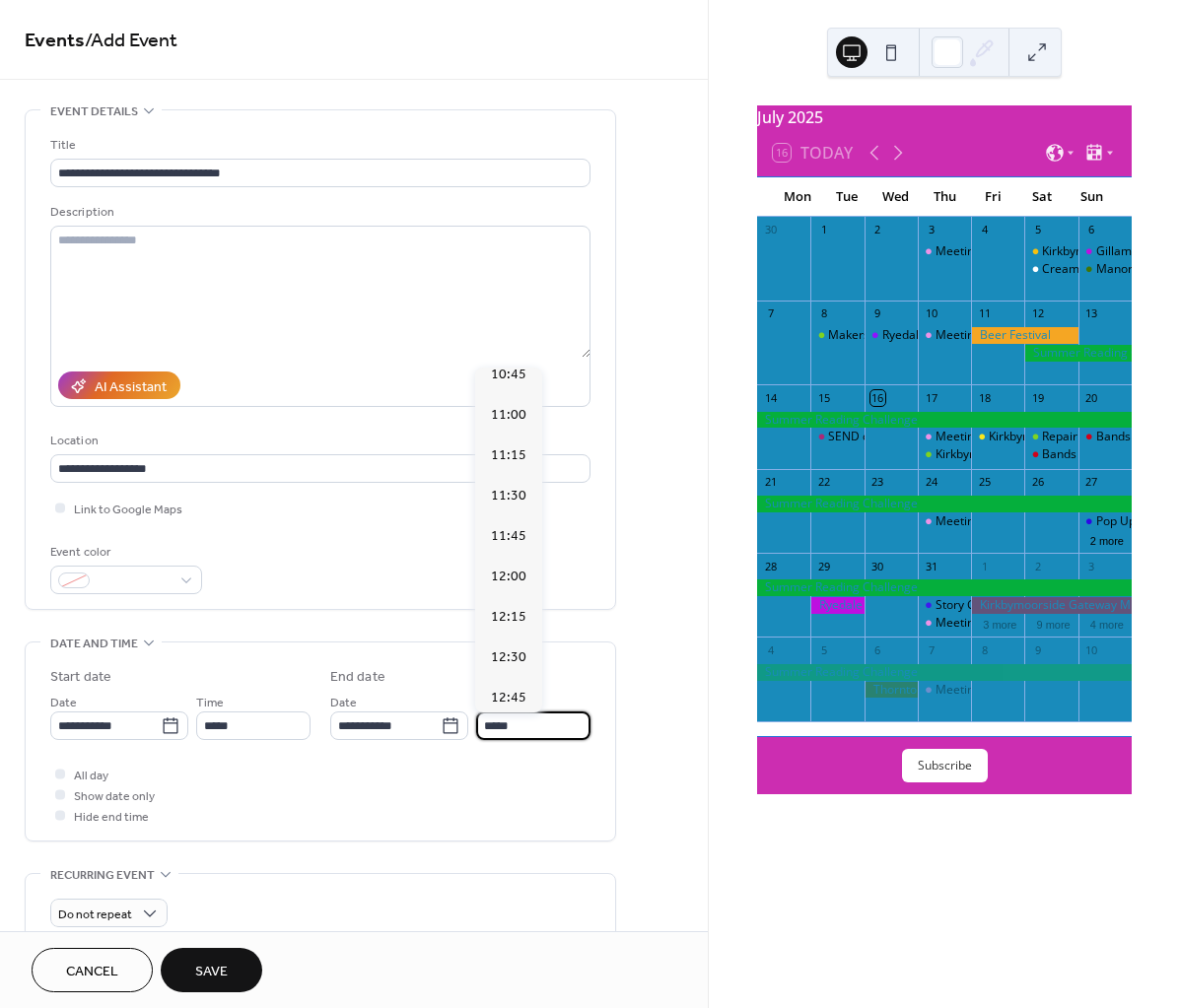 scroll, scrollTop: 246, scrollLeft: 0, axis: vertical 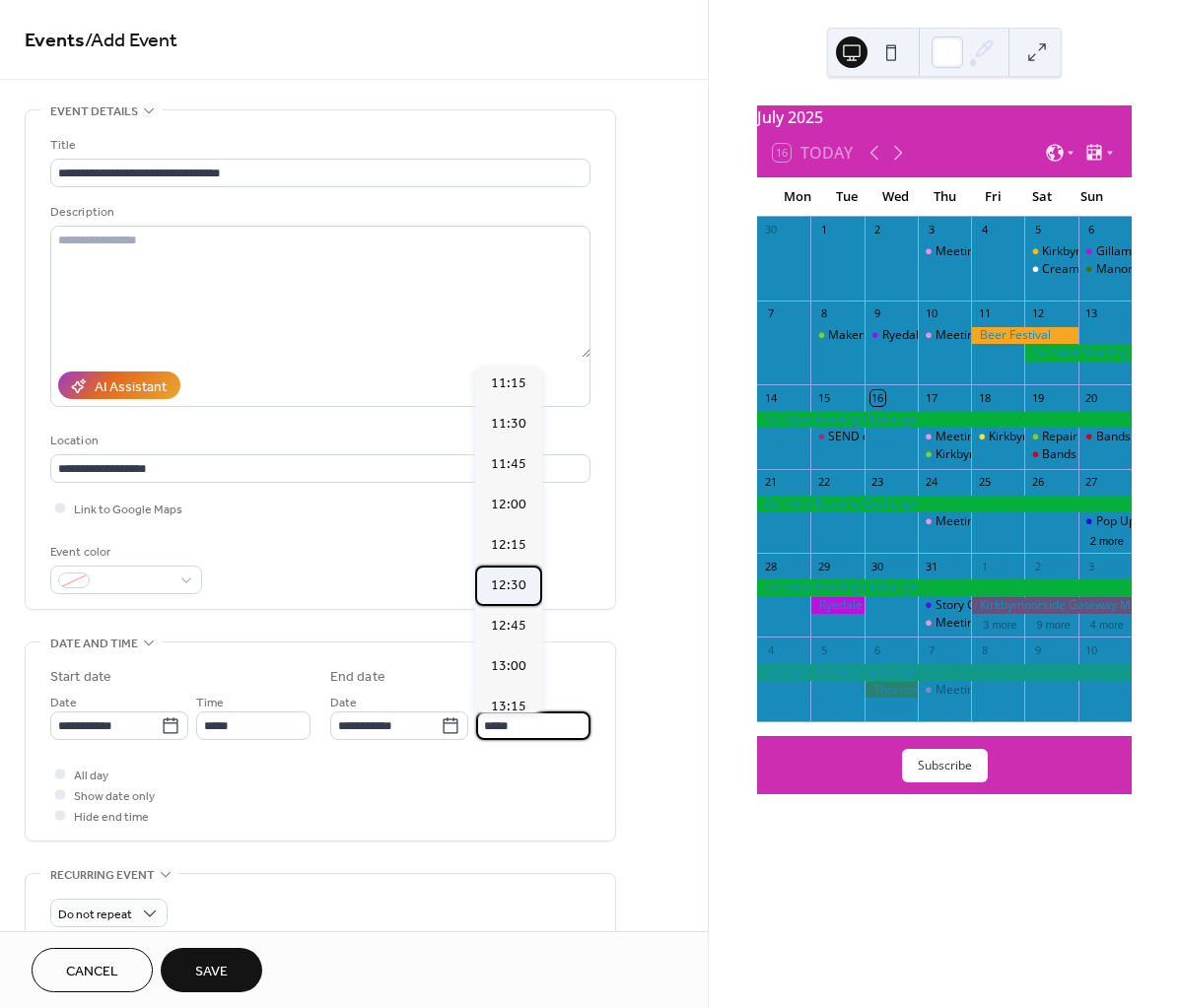 click on "12:30" at bounding box center (509, 584) 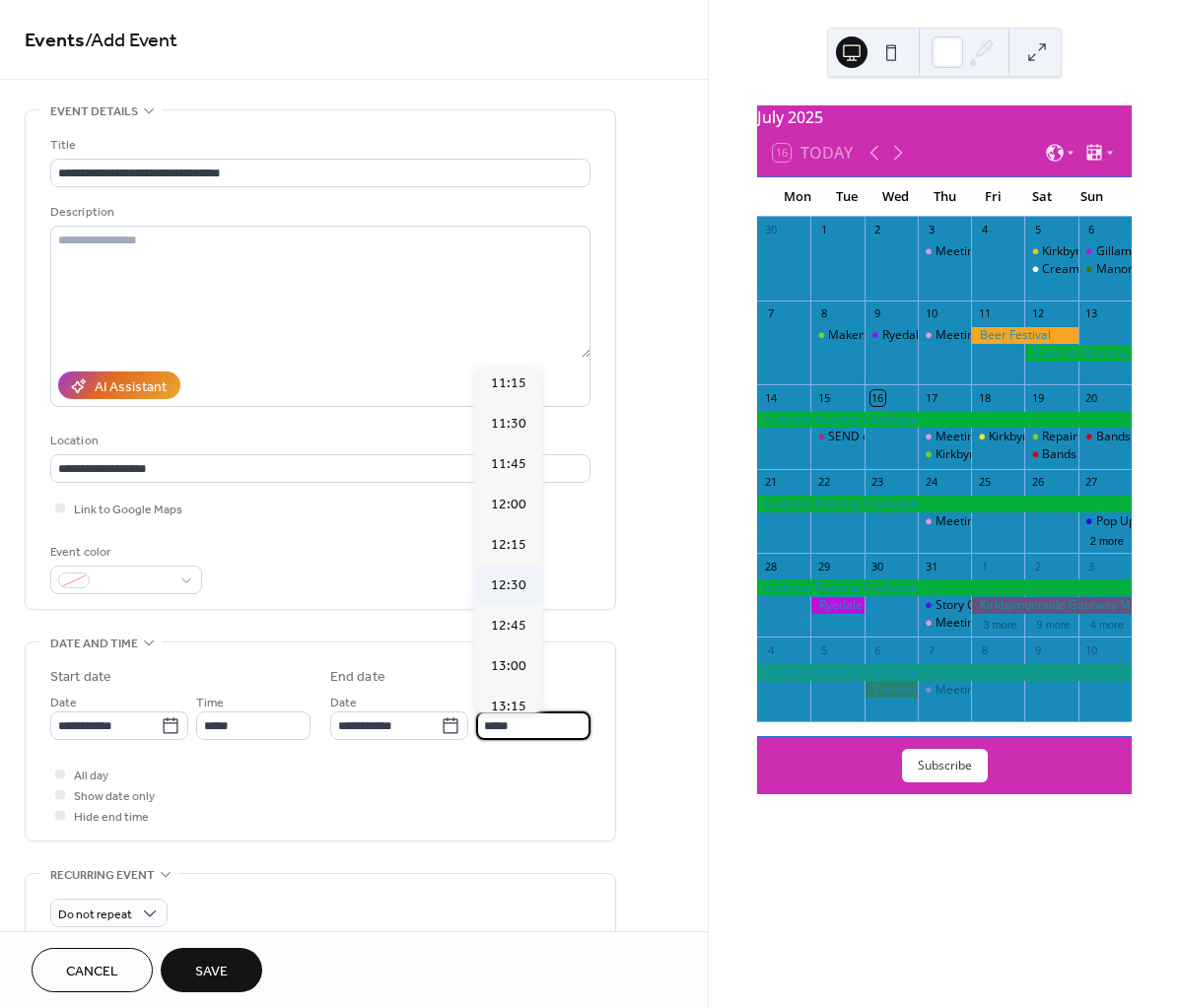 type on "*****" 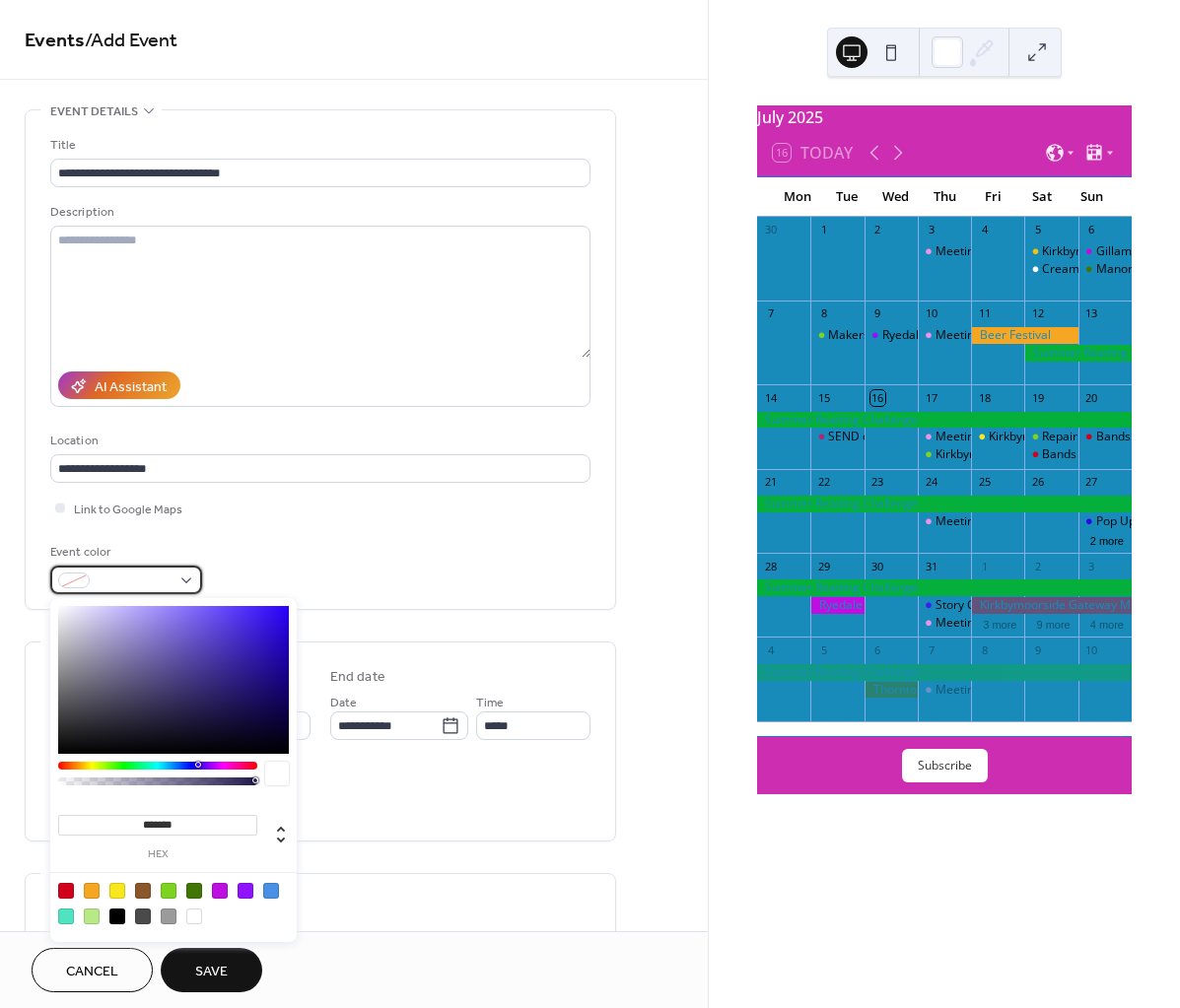 click at bounding box center (126, 579) 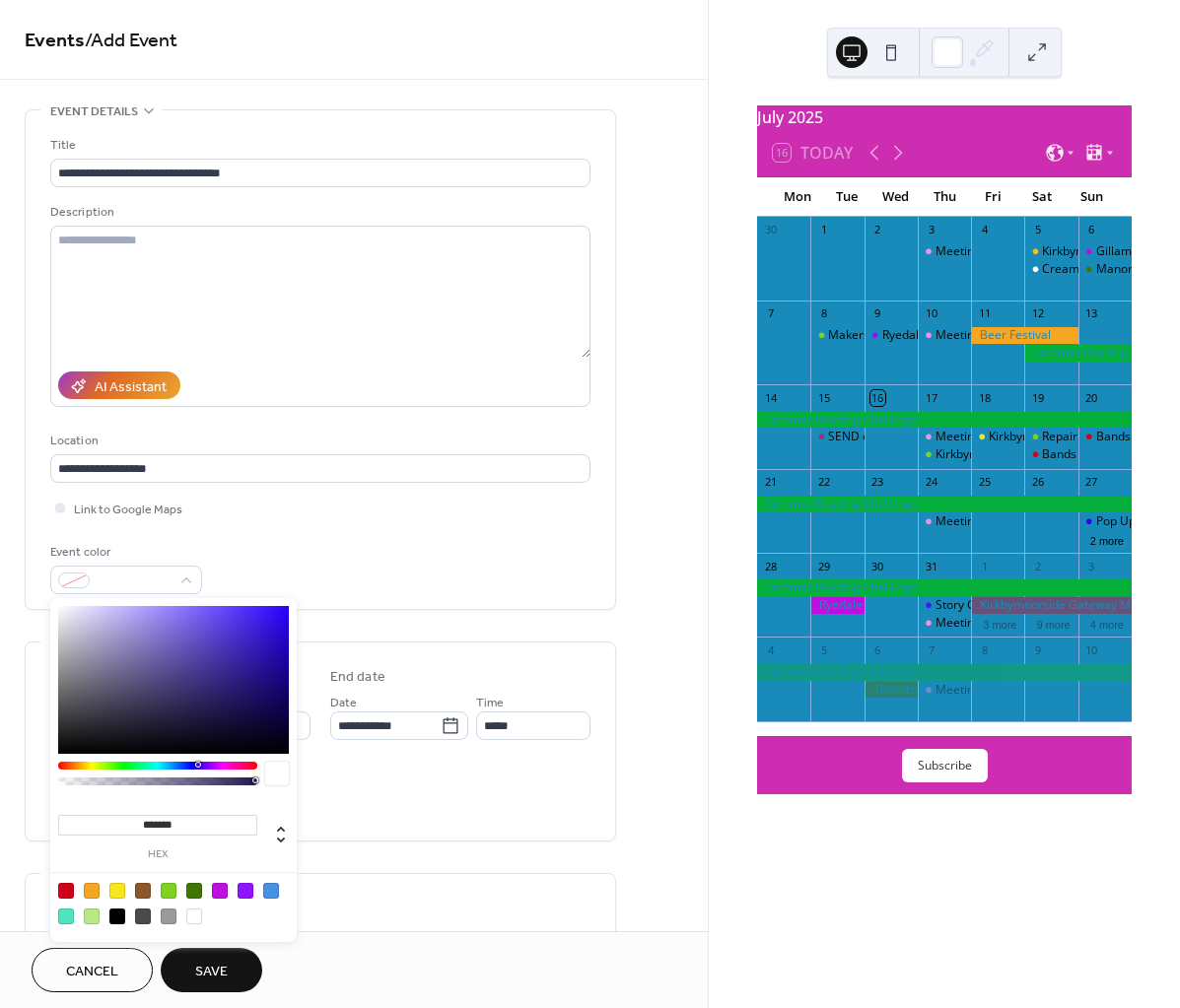 click at bounding box center [158, 766] 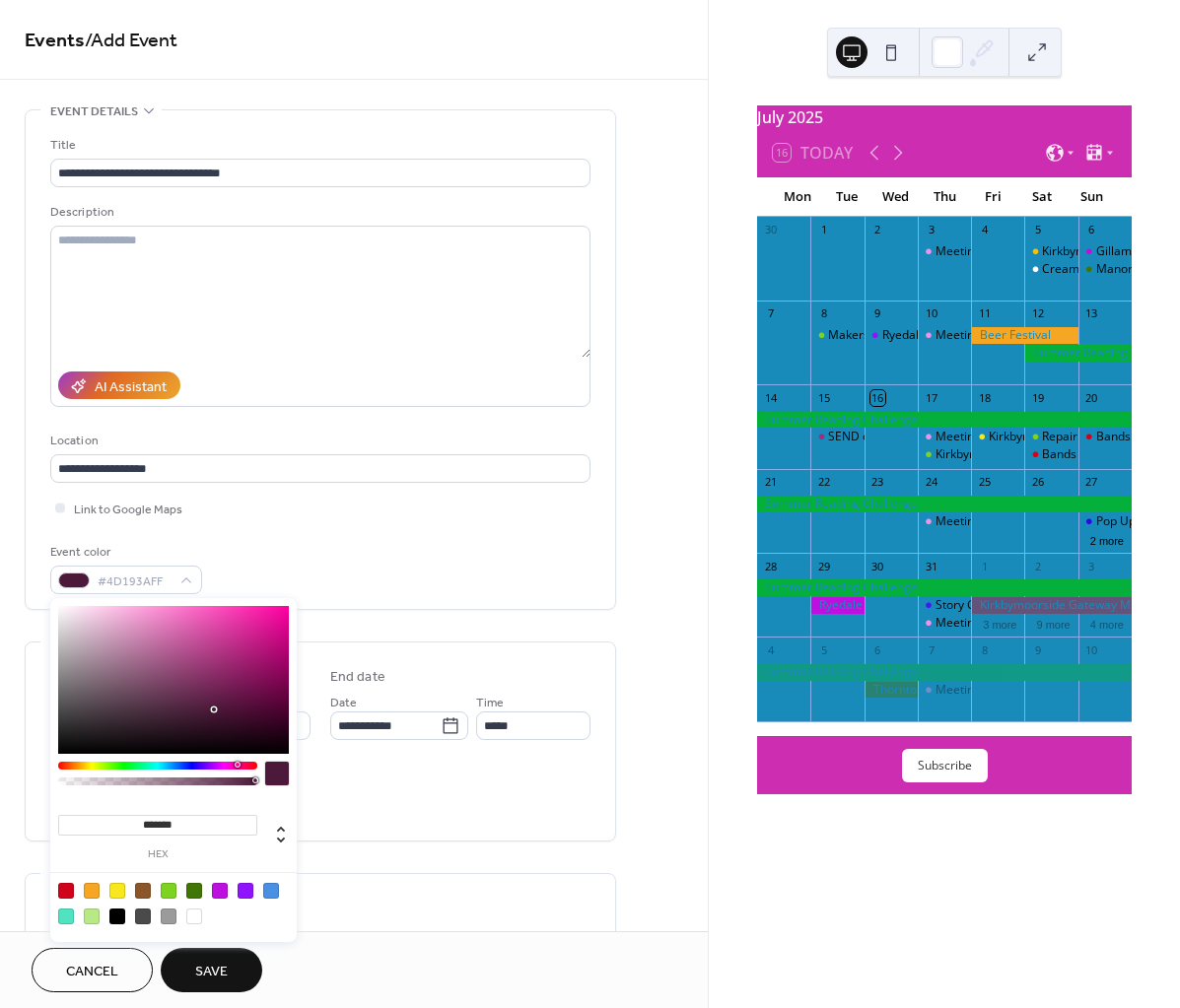 drag, startPoint x: 223, startPoint y: 763, endPoint x: 237, endPoint y: 765, distance: 14.142136 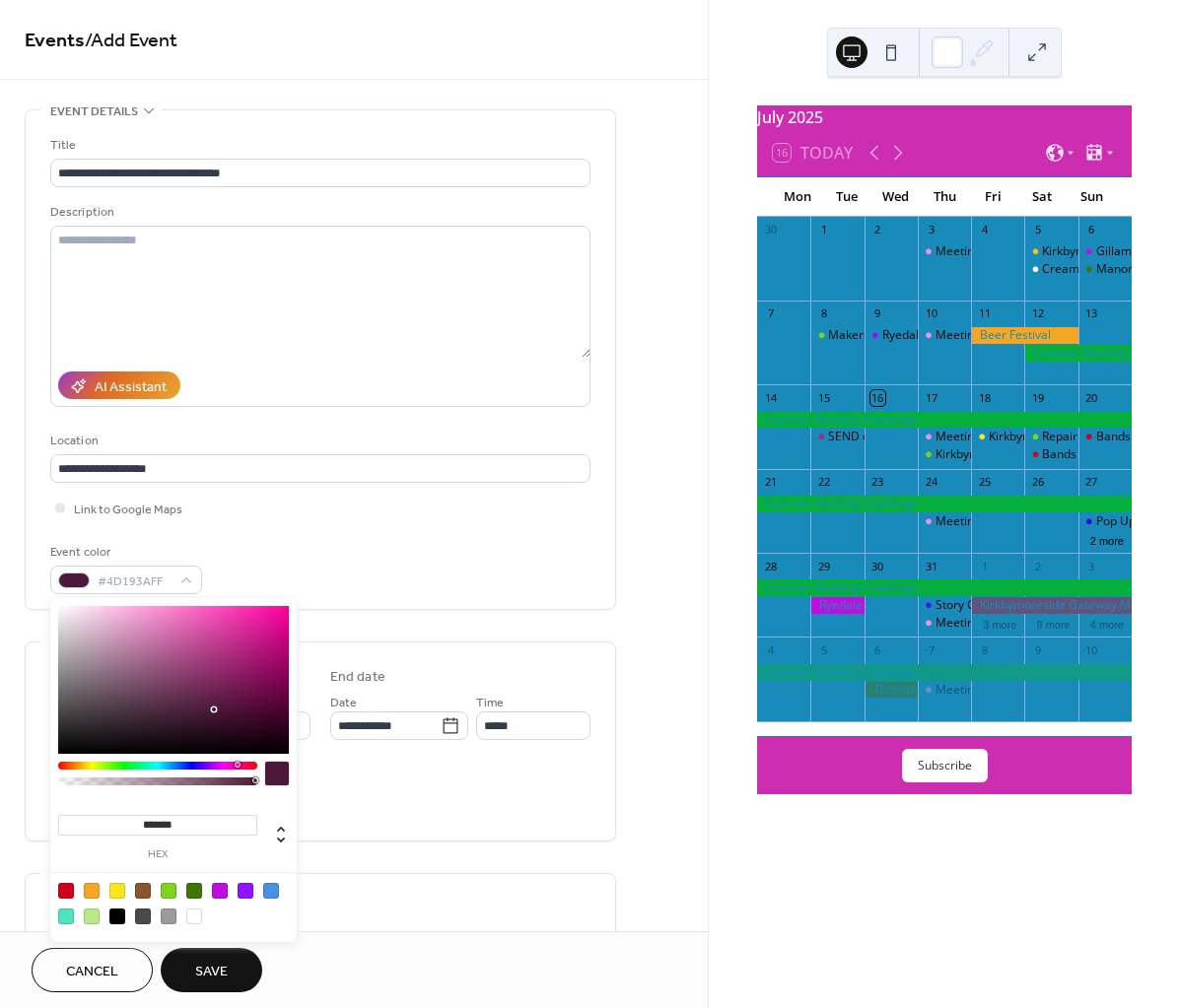 click at bounding box center [238, 765] 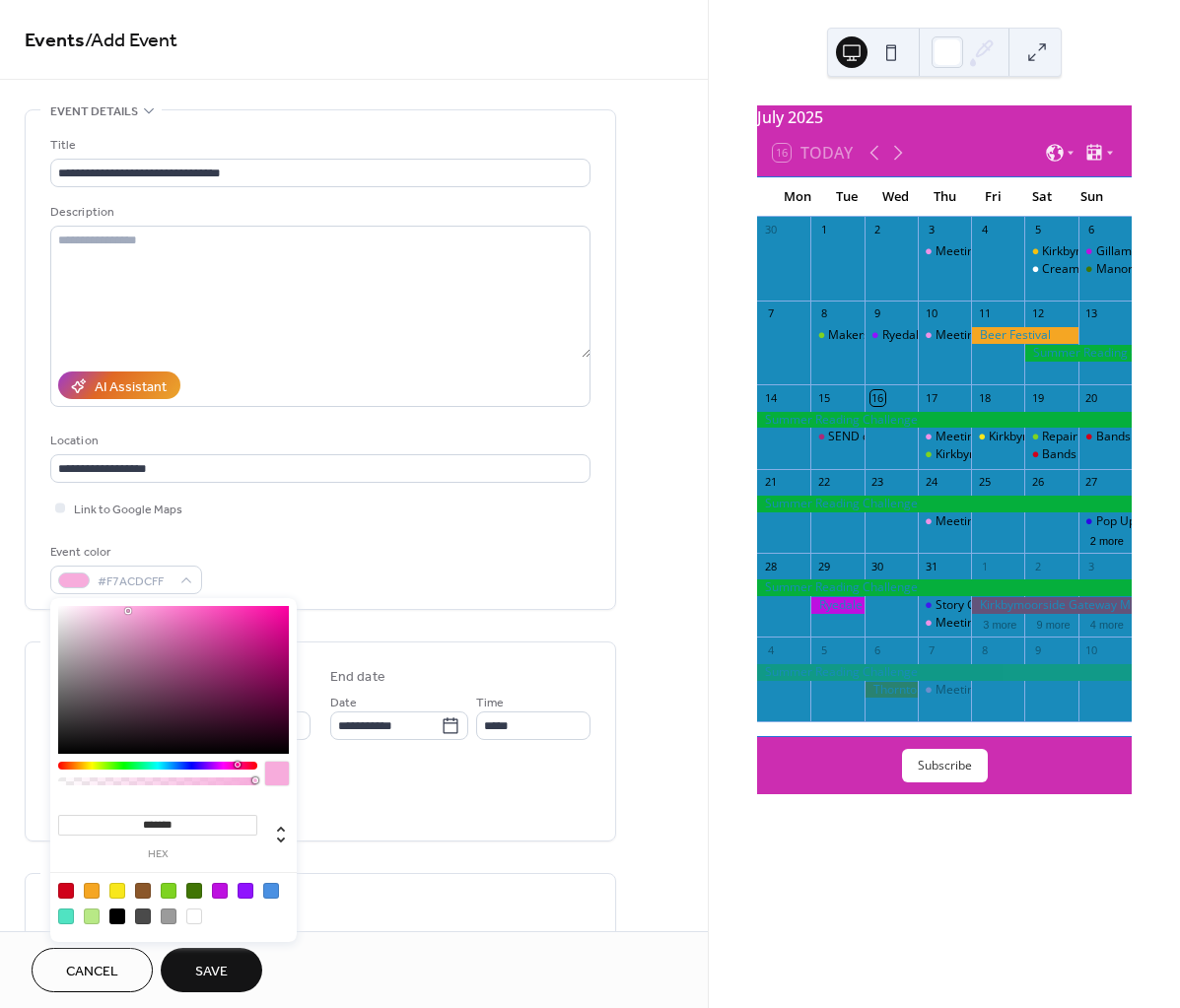 type on "*******" 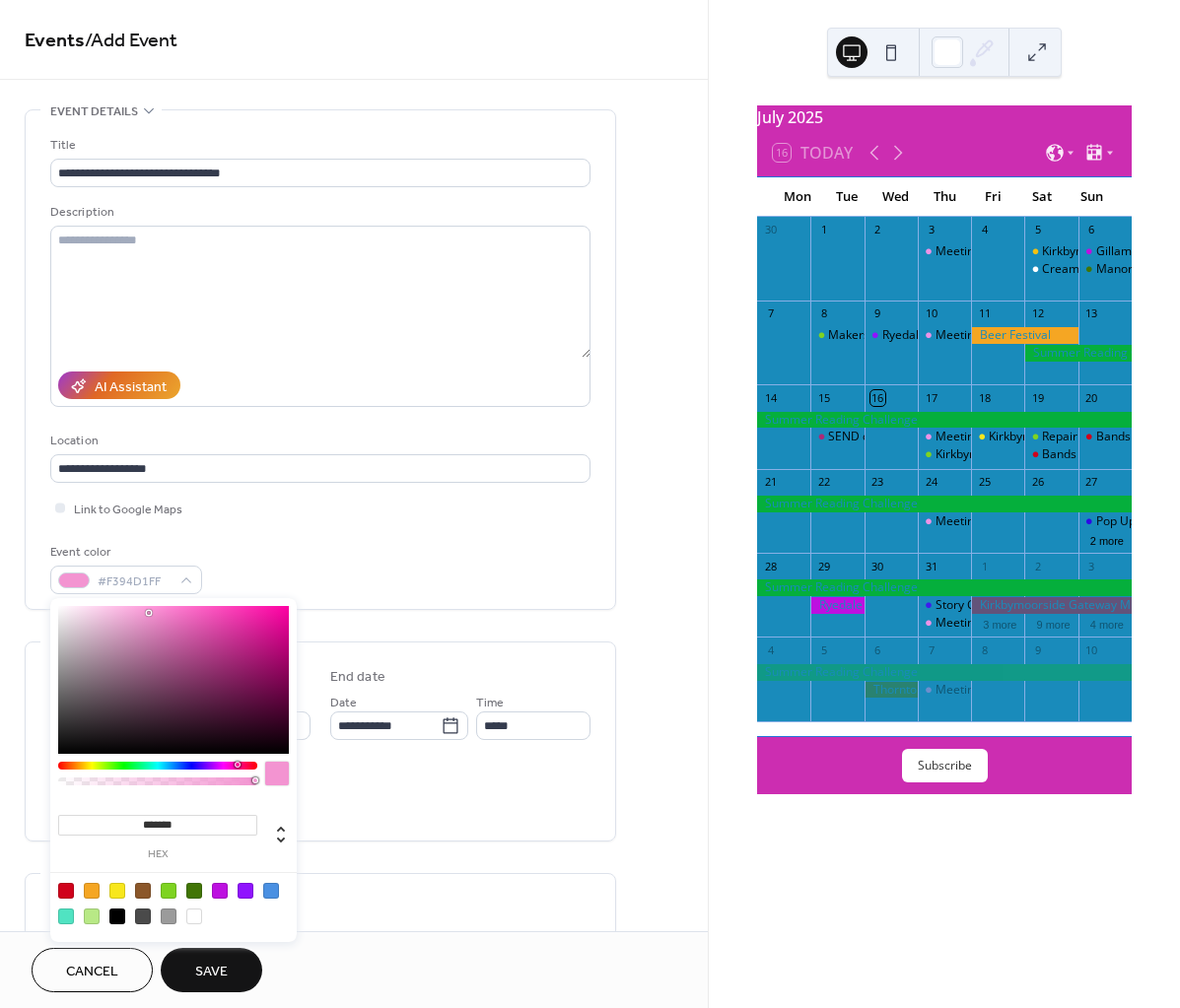click at bounding box center (174, 680) 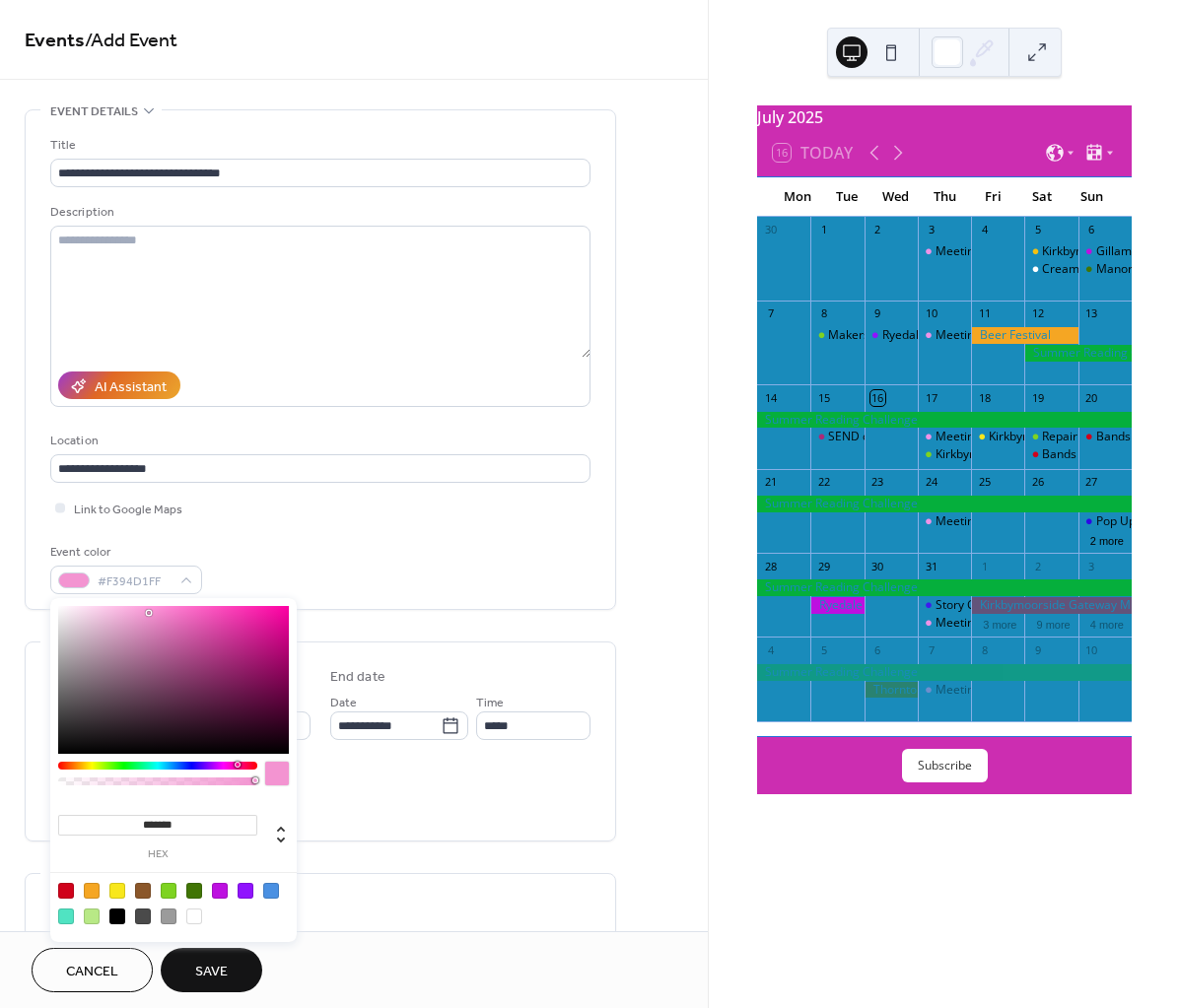 click on "Save" at bounding box center [211, 970] 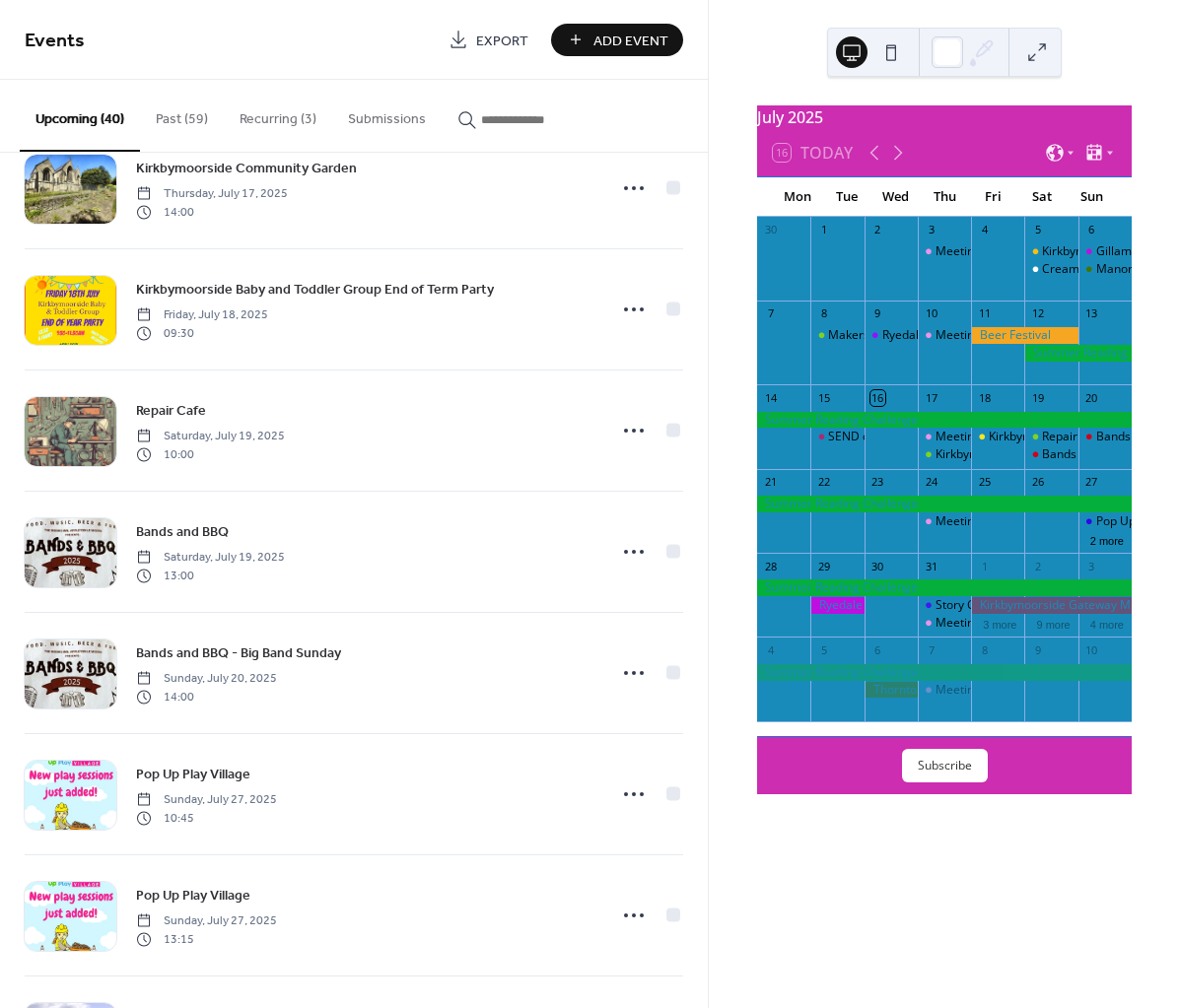 scroll, scrollTop: 135, scrollLeft: 0, axis: vertical 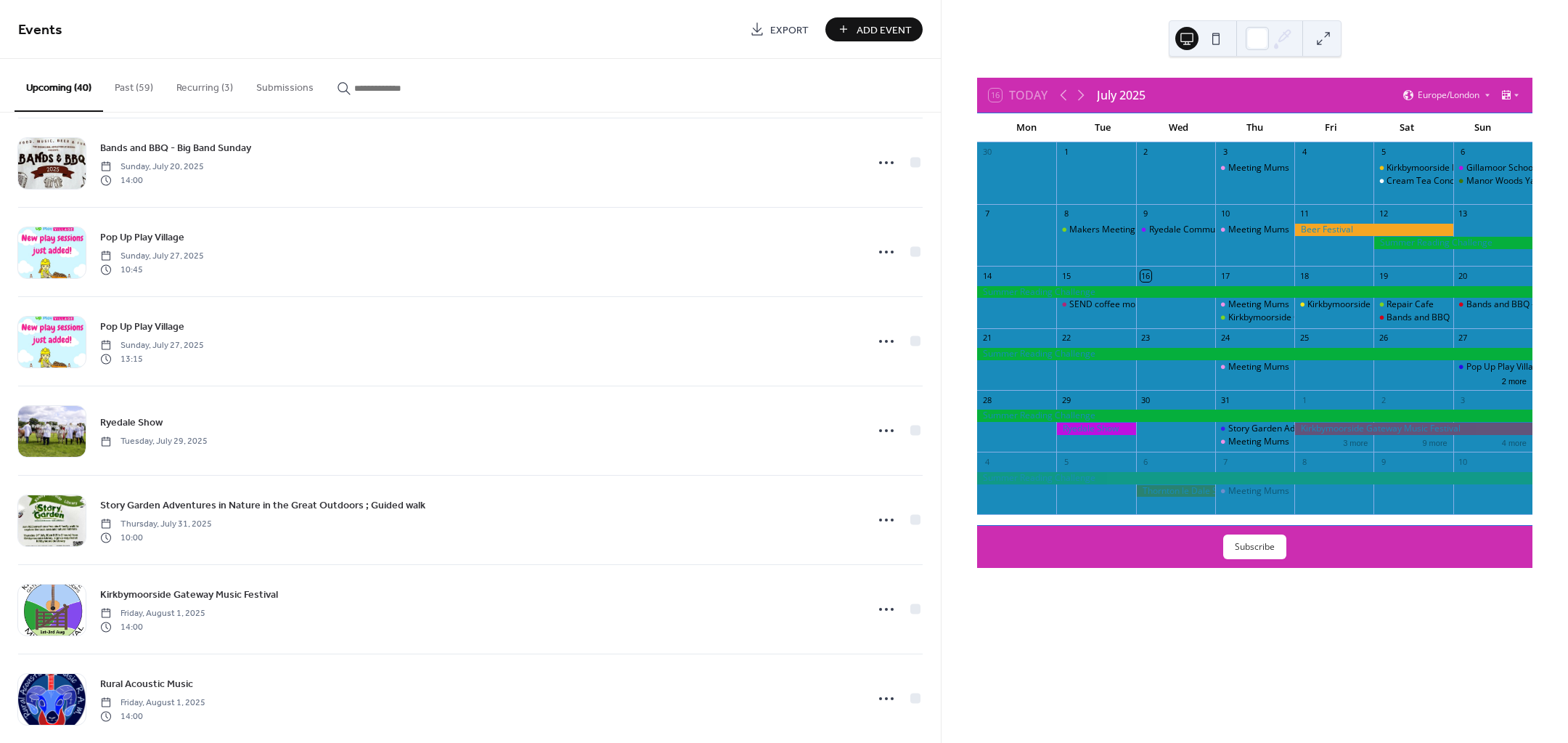 click at bounding box center [398, 88] 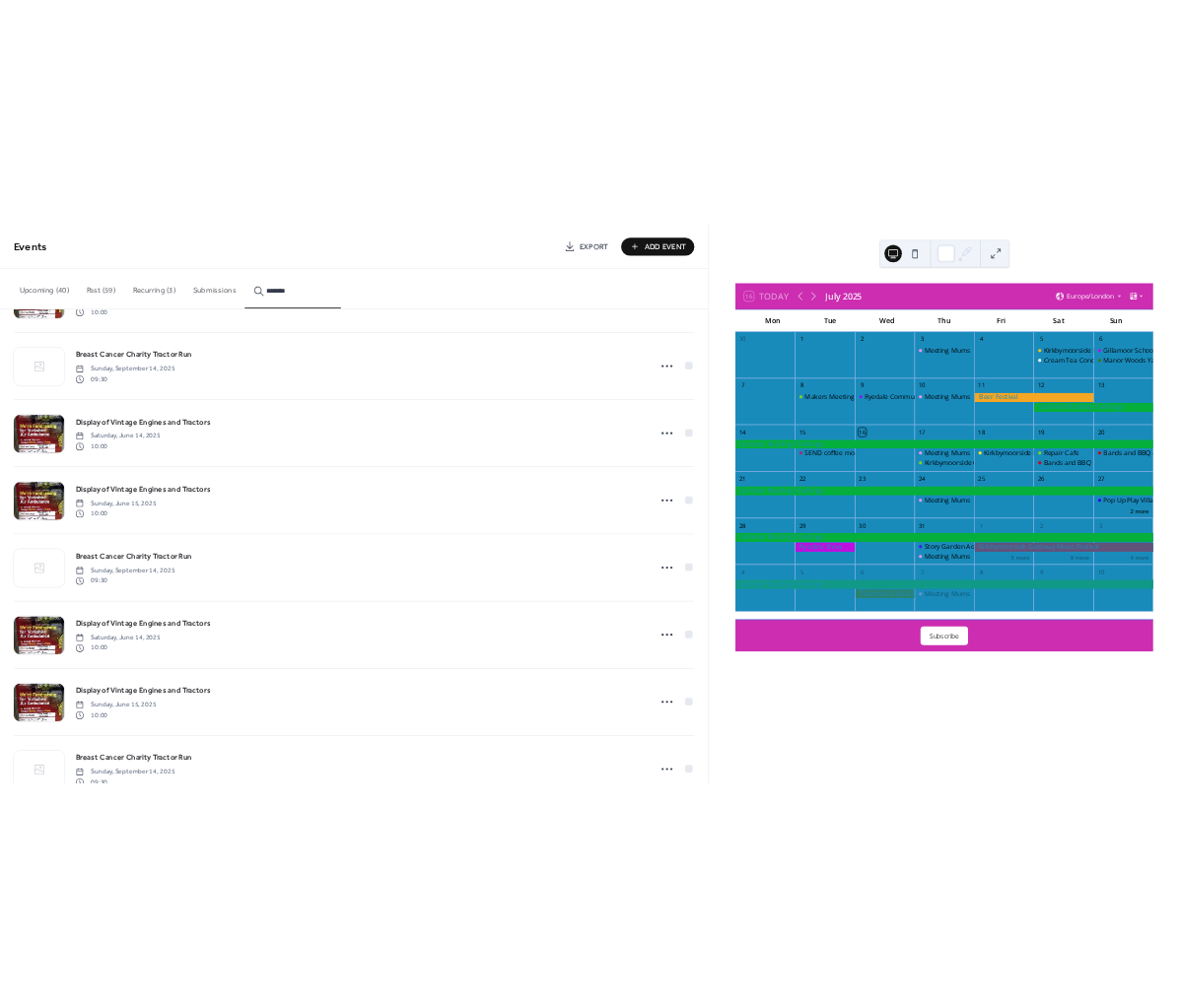 scroll, scrollTop: 1601, scrollLeft: 0, axis: vertical 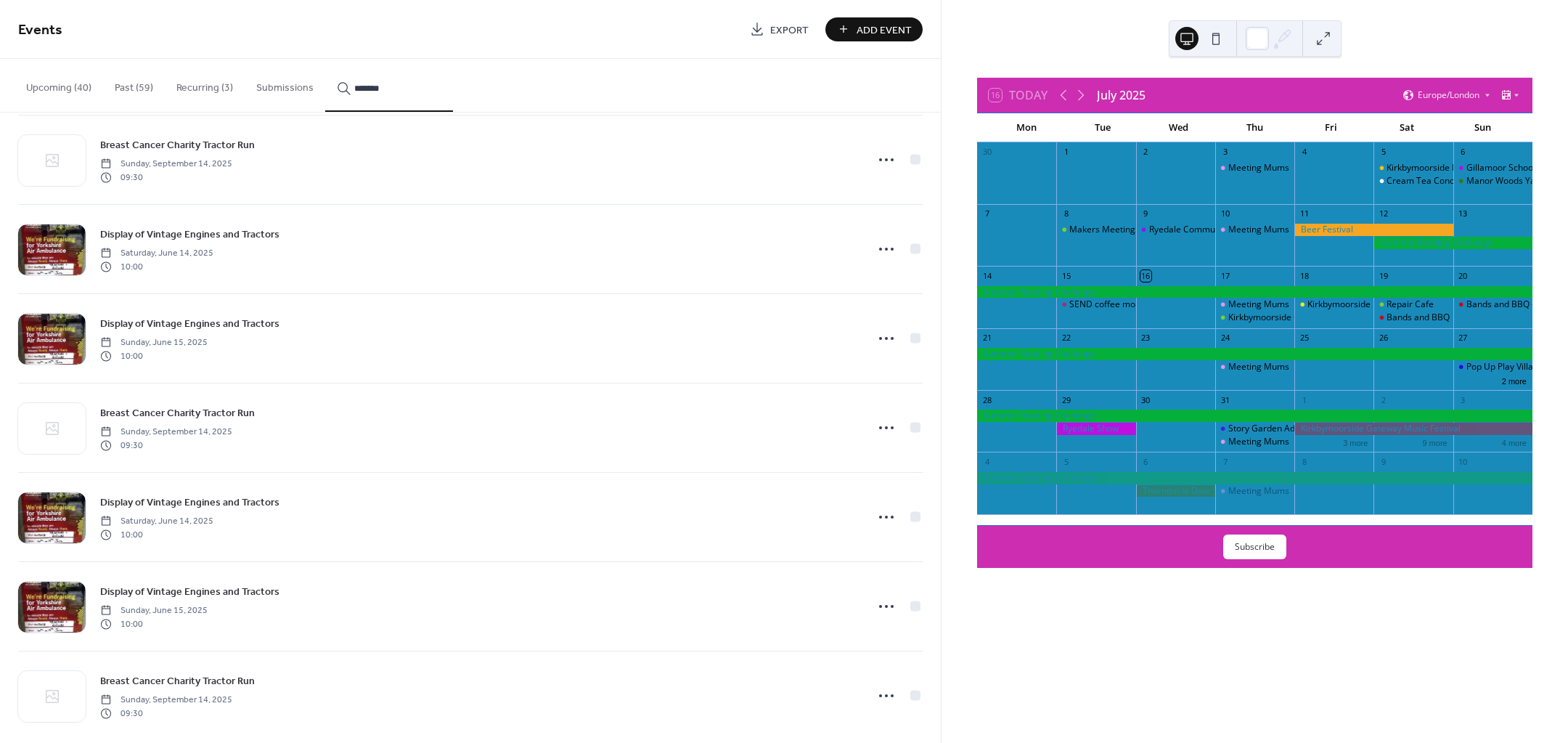 type on "*******" 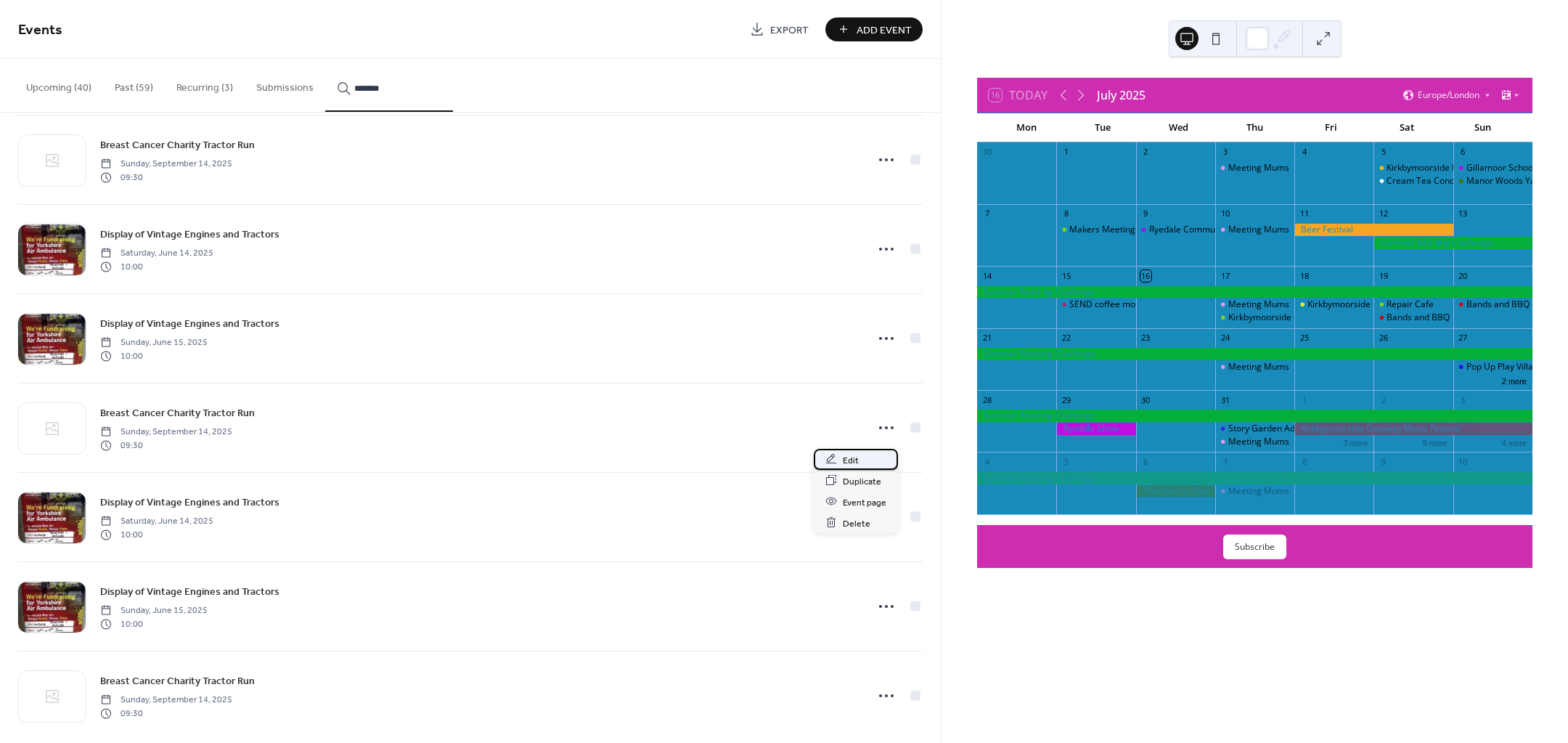 click on "Edit" at bounding box center [851, 460] 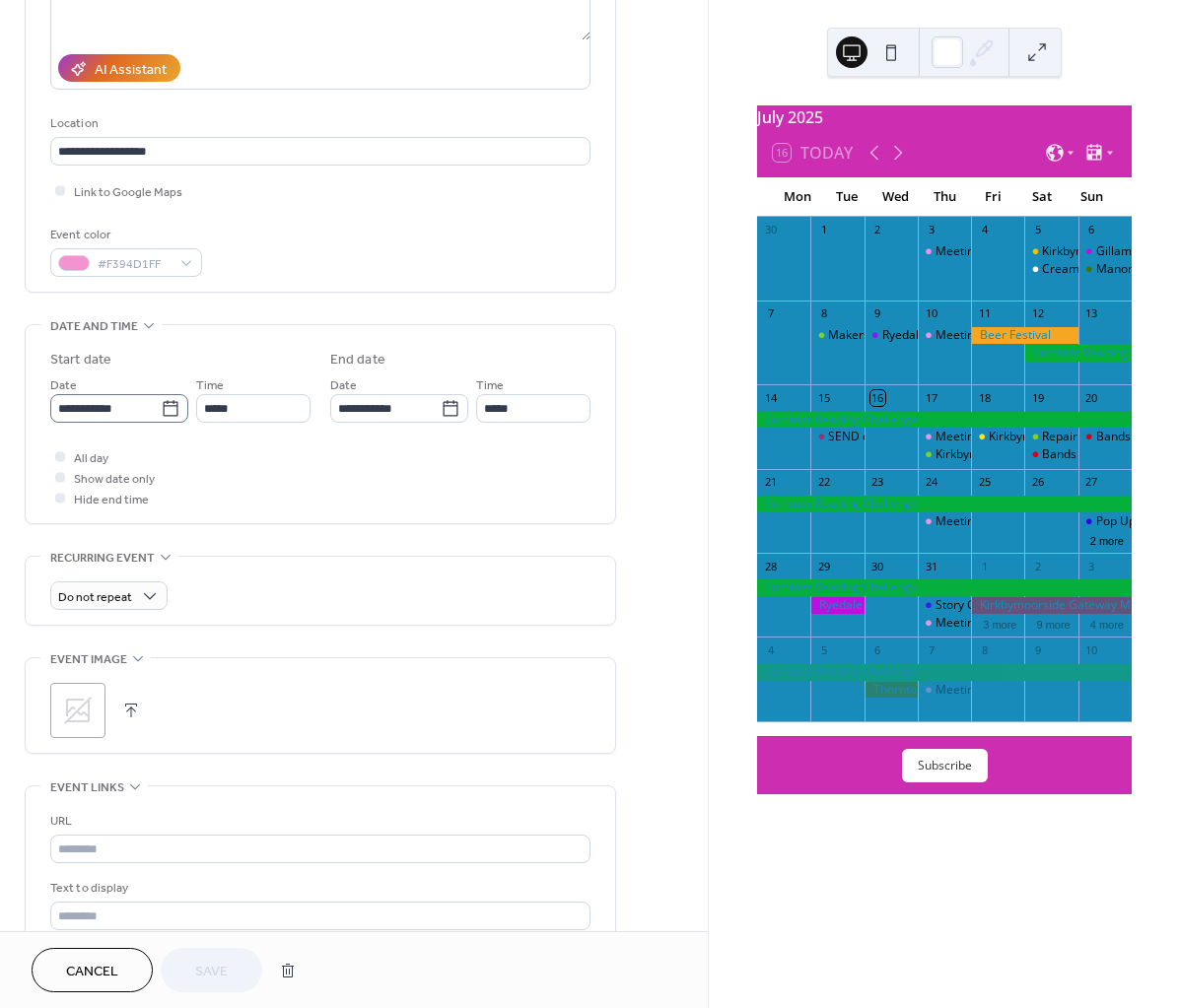 scroll, scrollTop: 493, scrollLeft: 0, axis: vertical 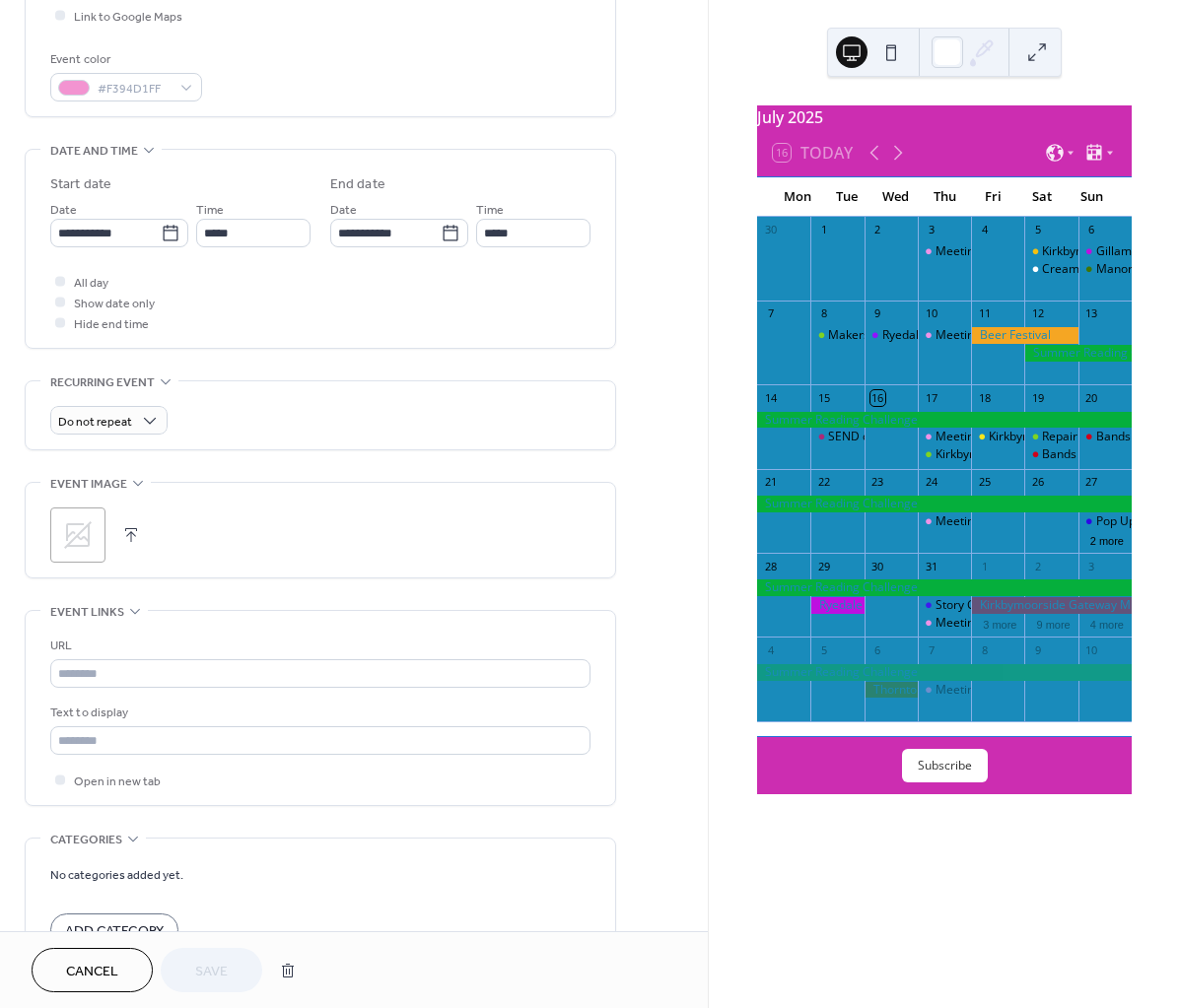 click 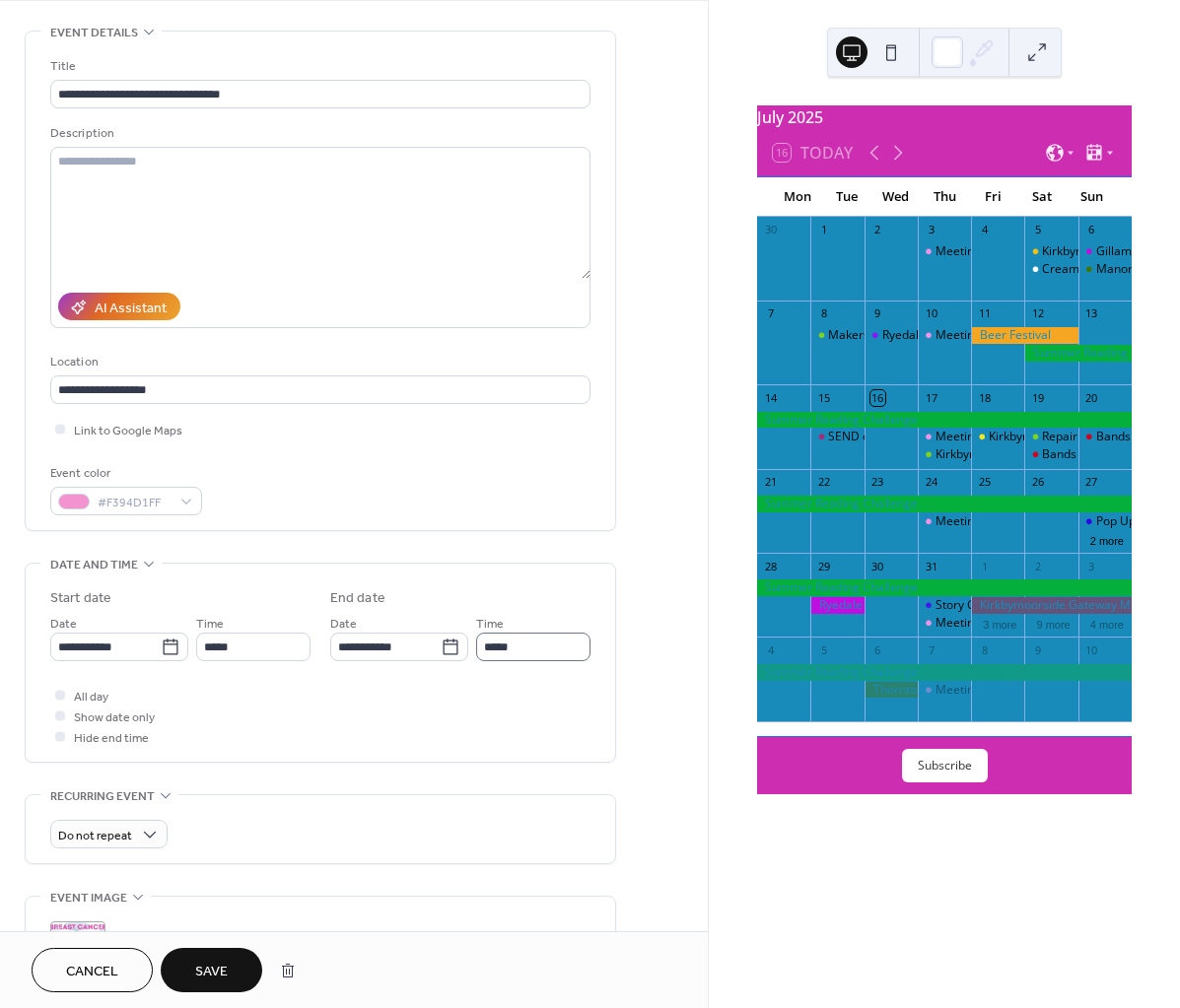 scroll, scrollTop: 0, scrollLeft: 0, axis: both 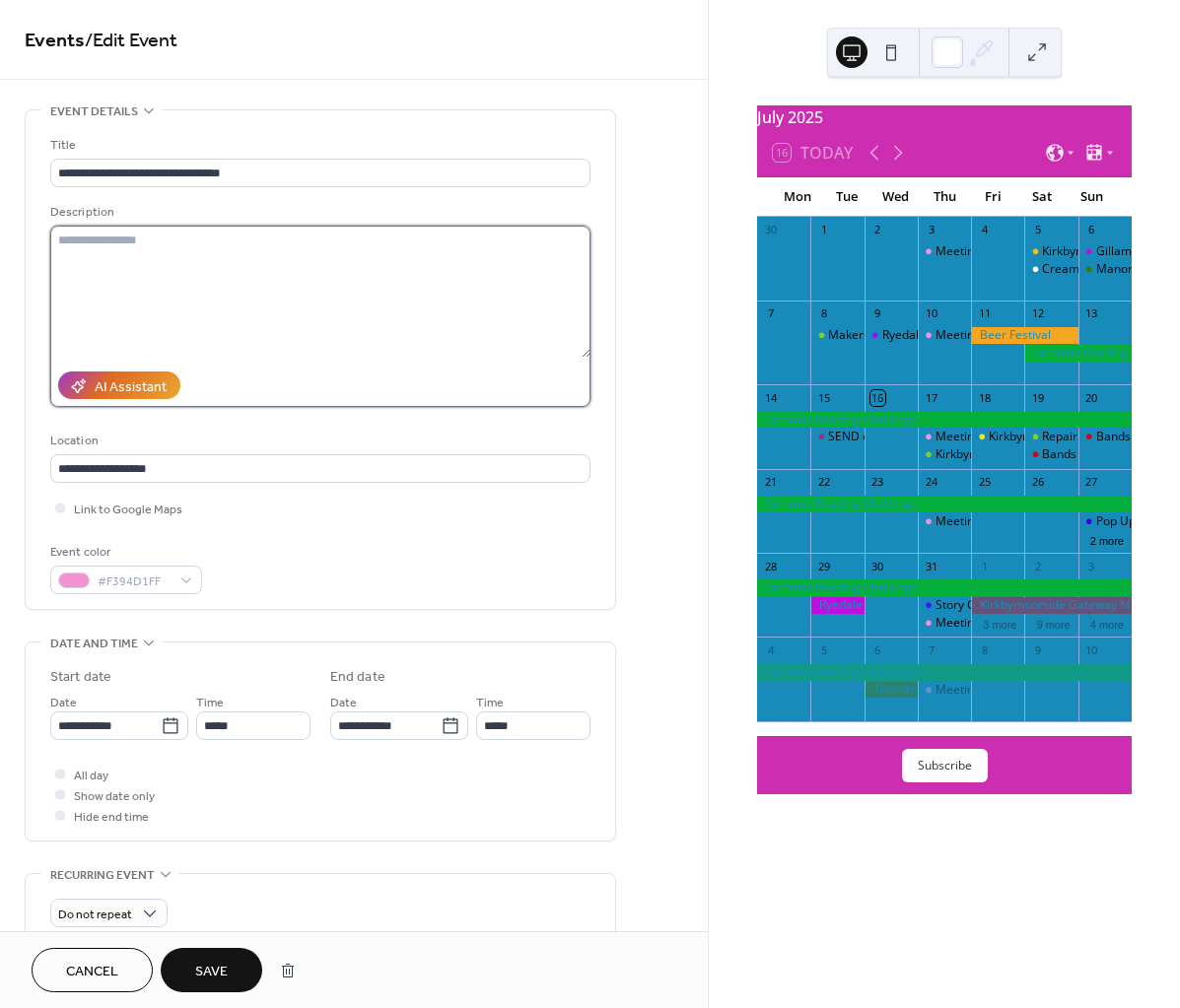 click at bounding box center [320, 292] 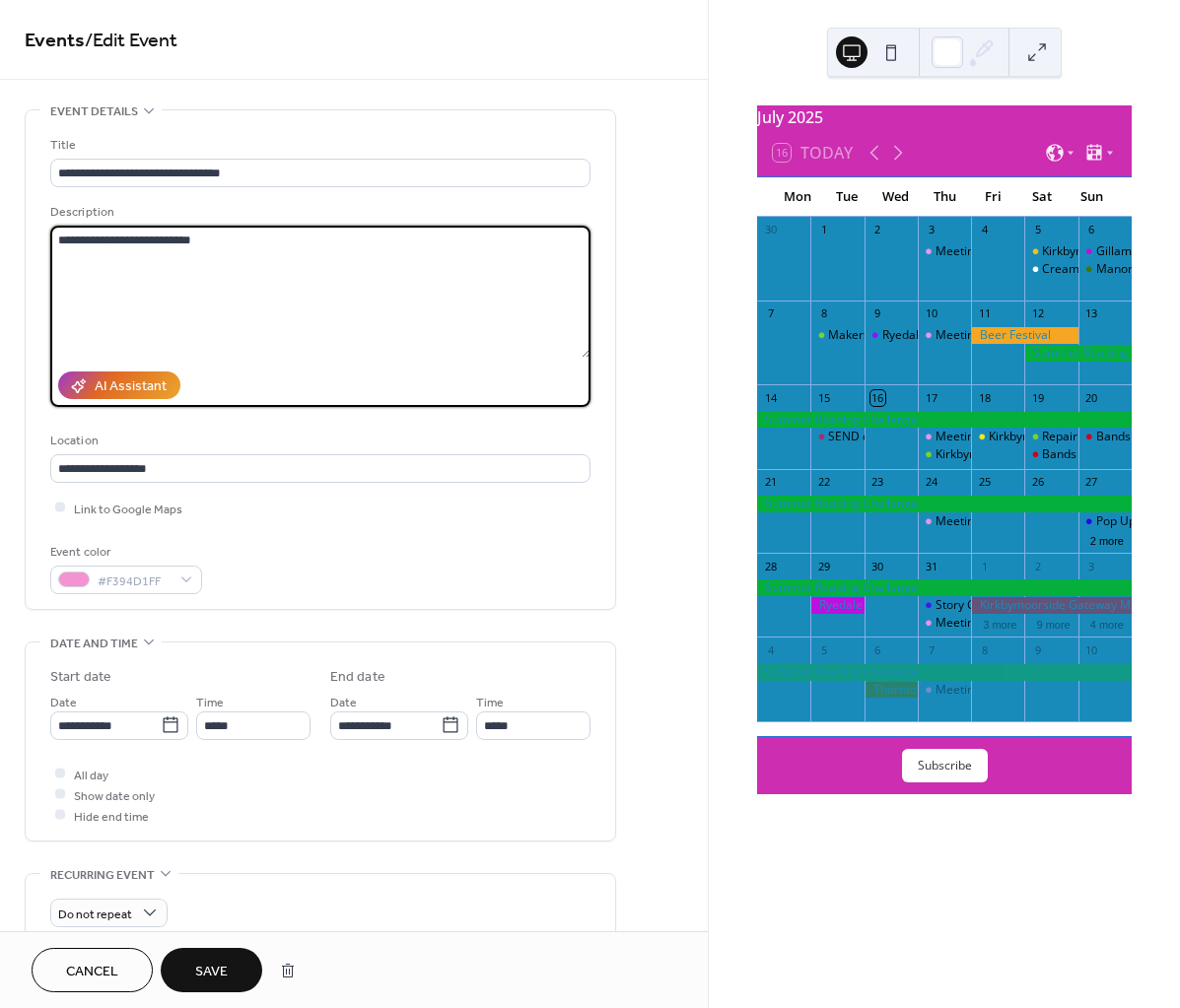 type on "**********" 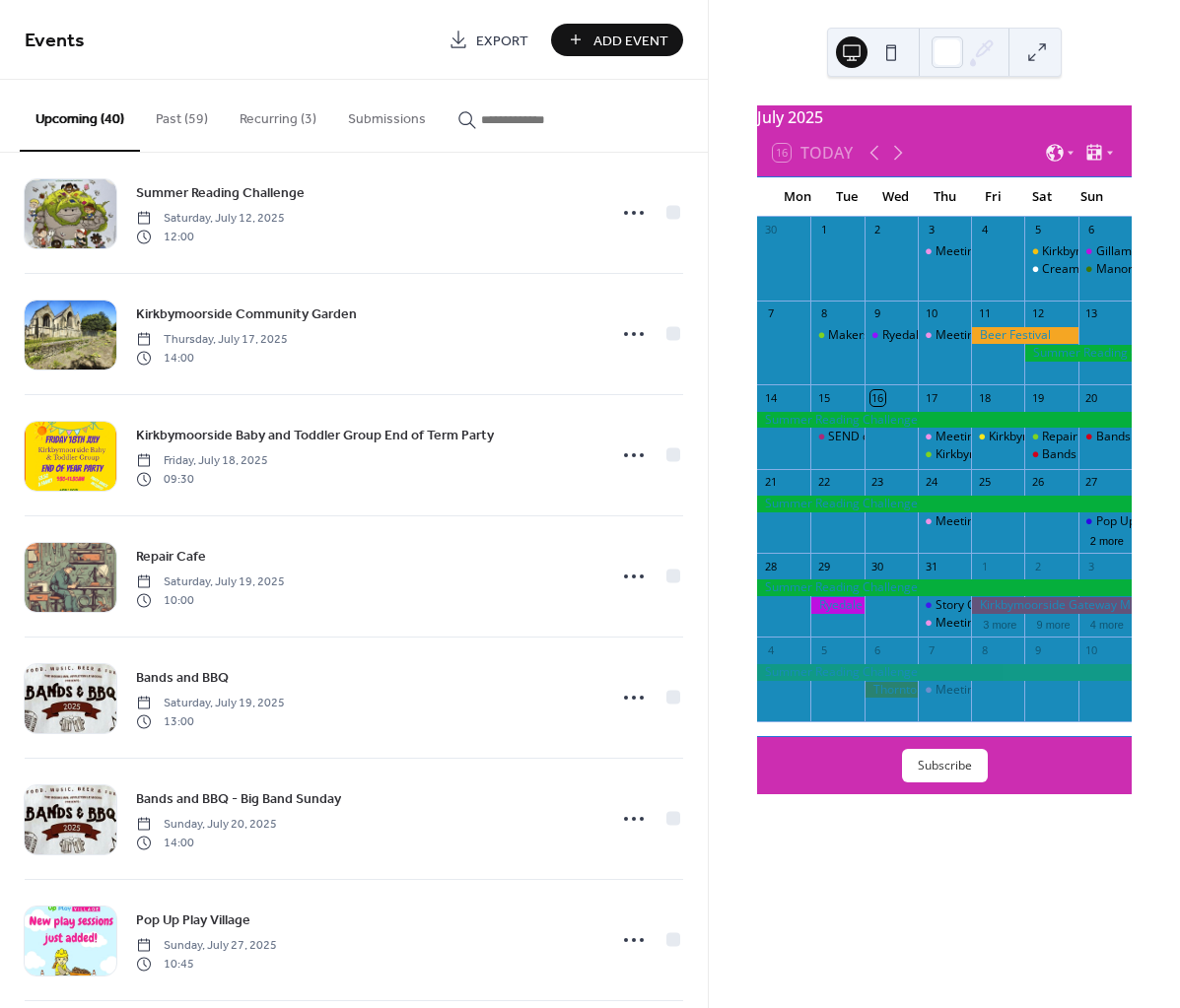 scroll, scrollTop: 0, scrollLeft: 0, axis: both 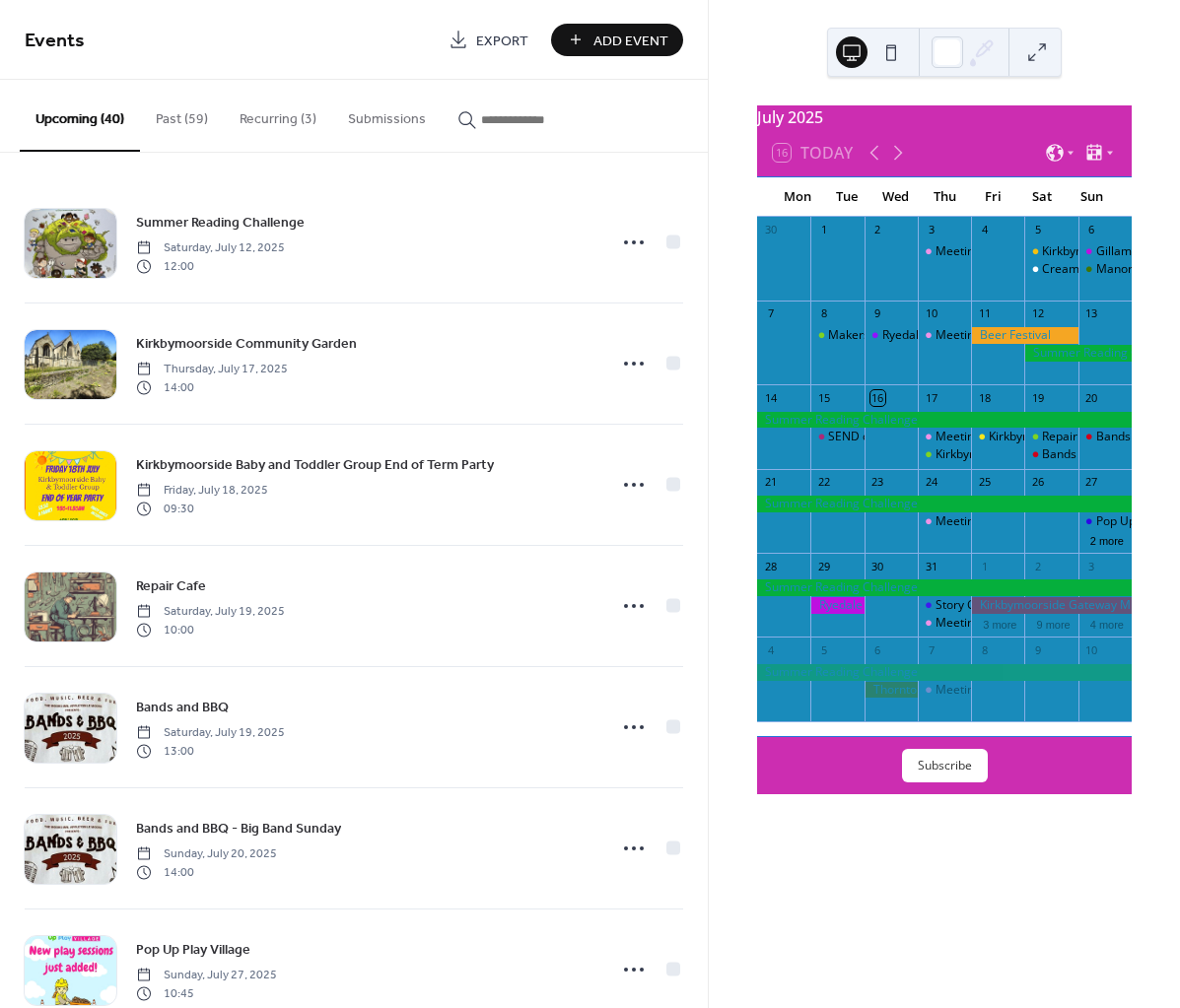 click at bounding box center [540, 119] 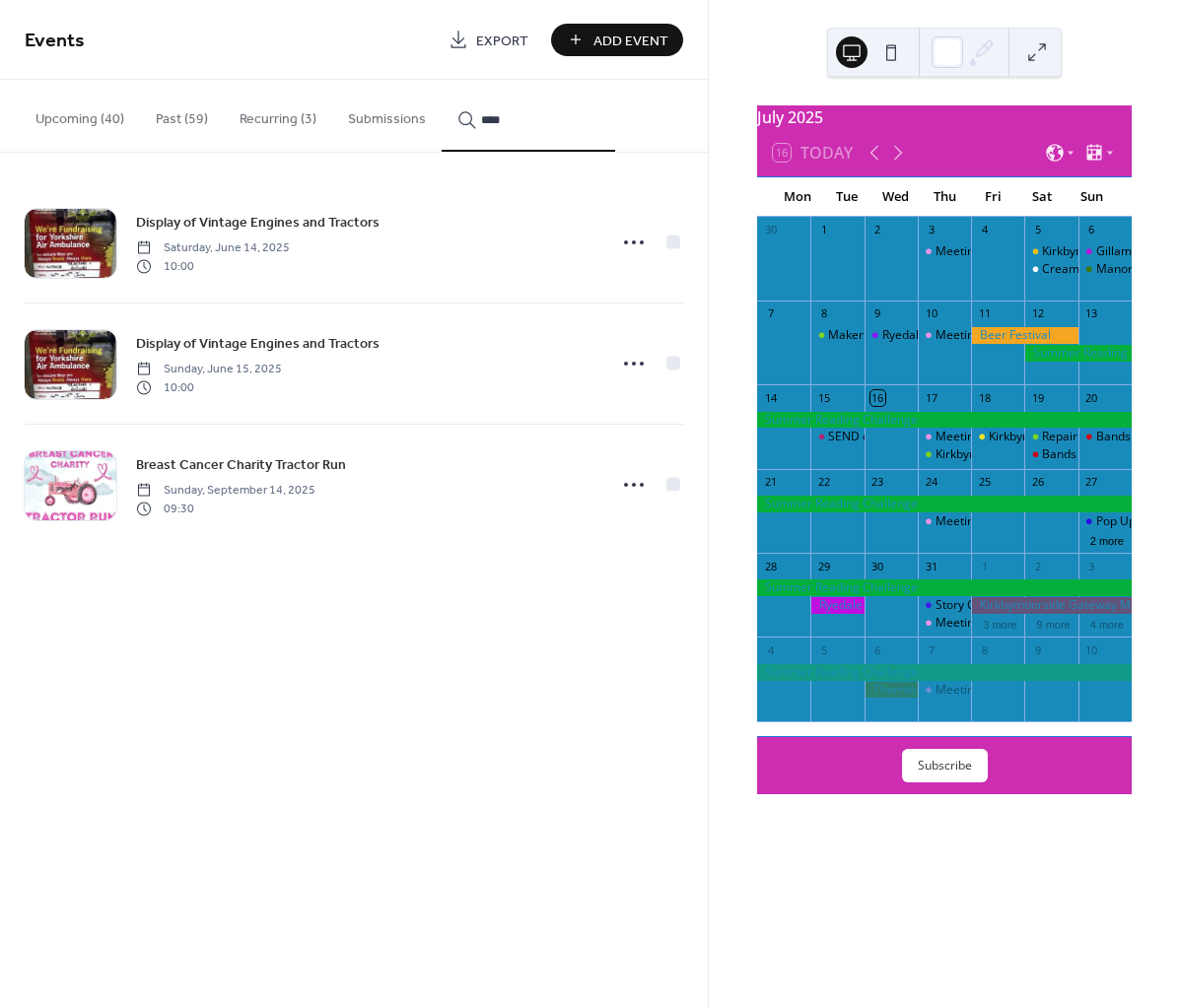 type on "****" 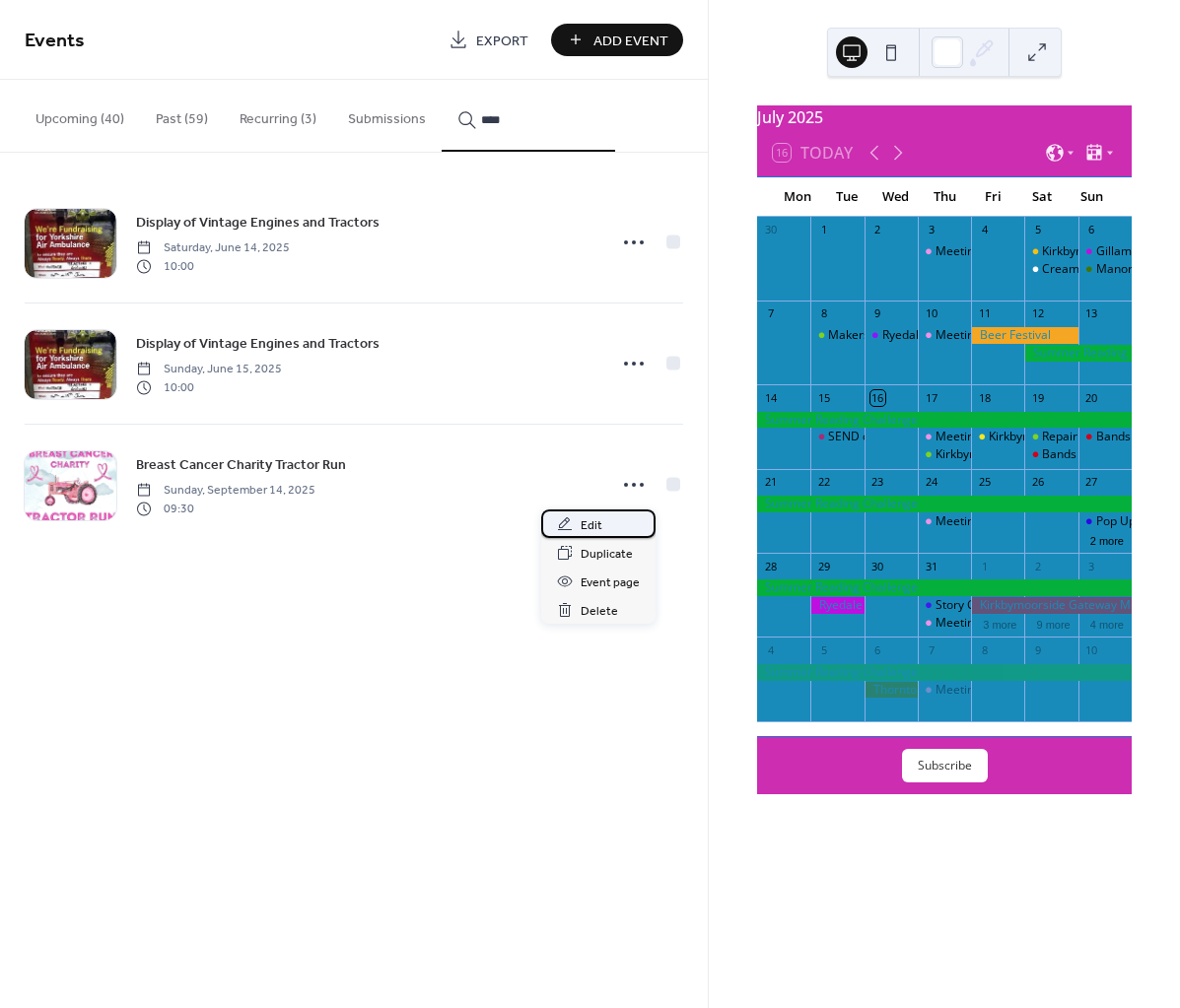 click on "Edit" at bounding box center [591, 525] 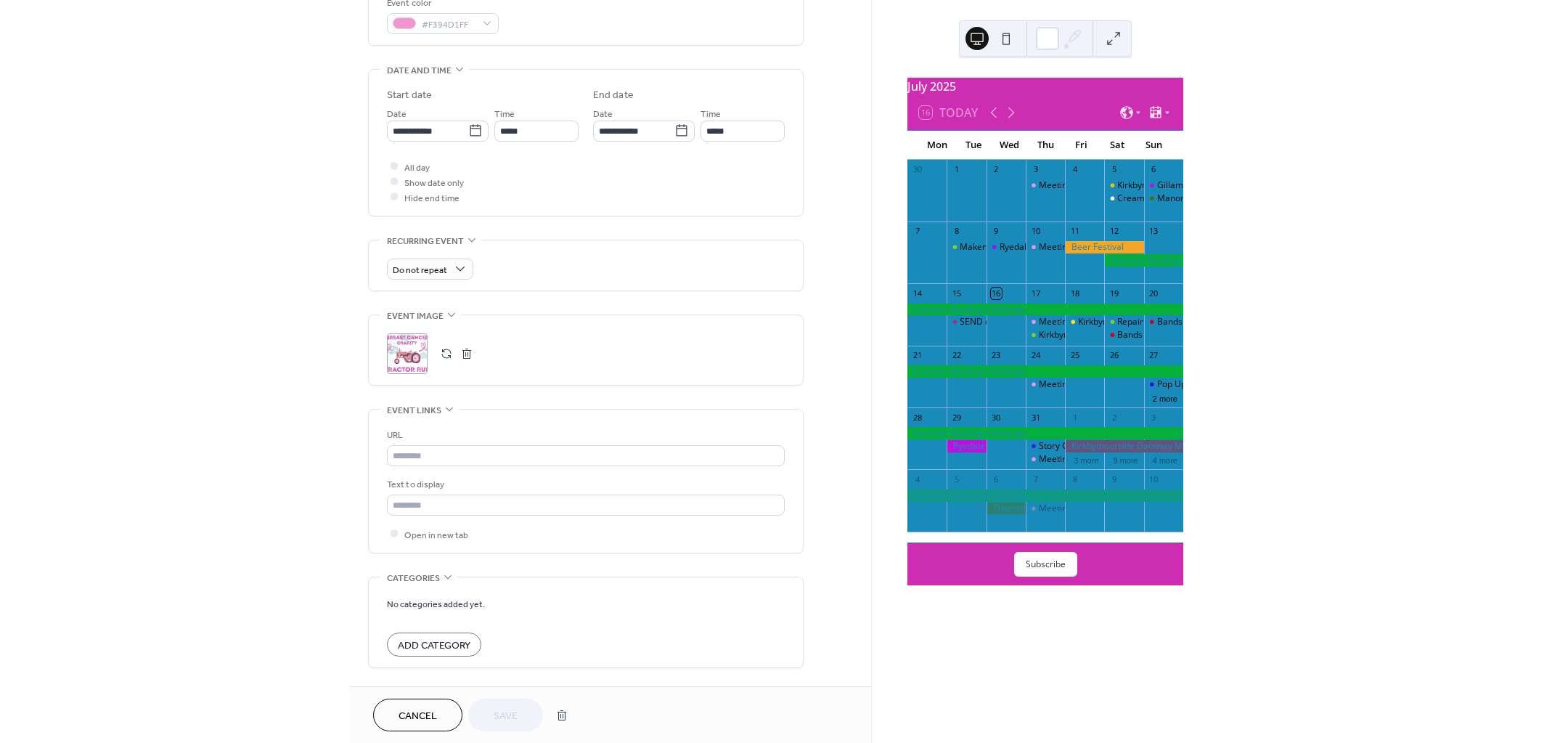 scroll, scrollTop: 458, scrollLeft: 0, axis: vertical 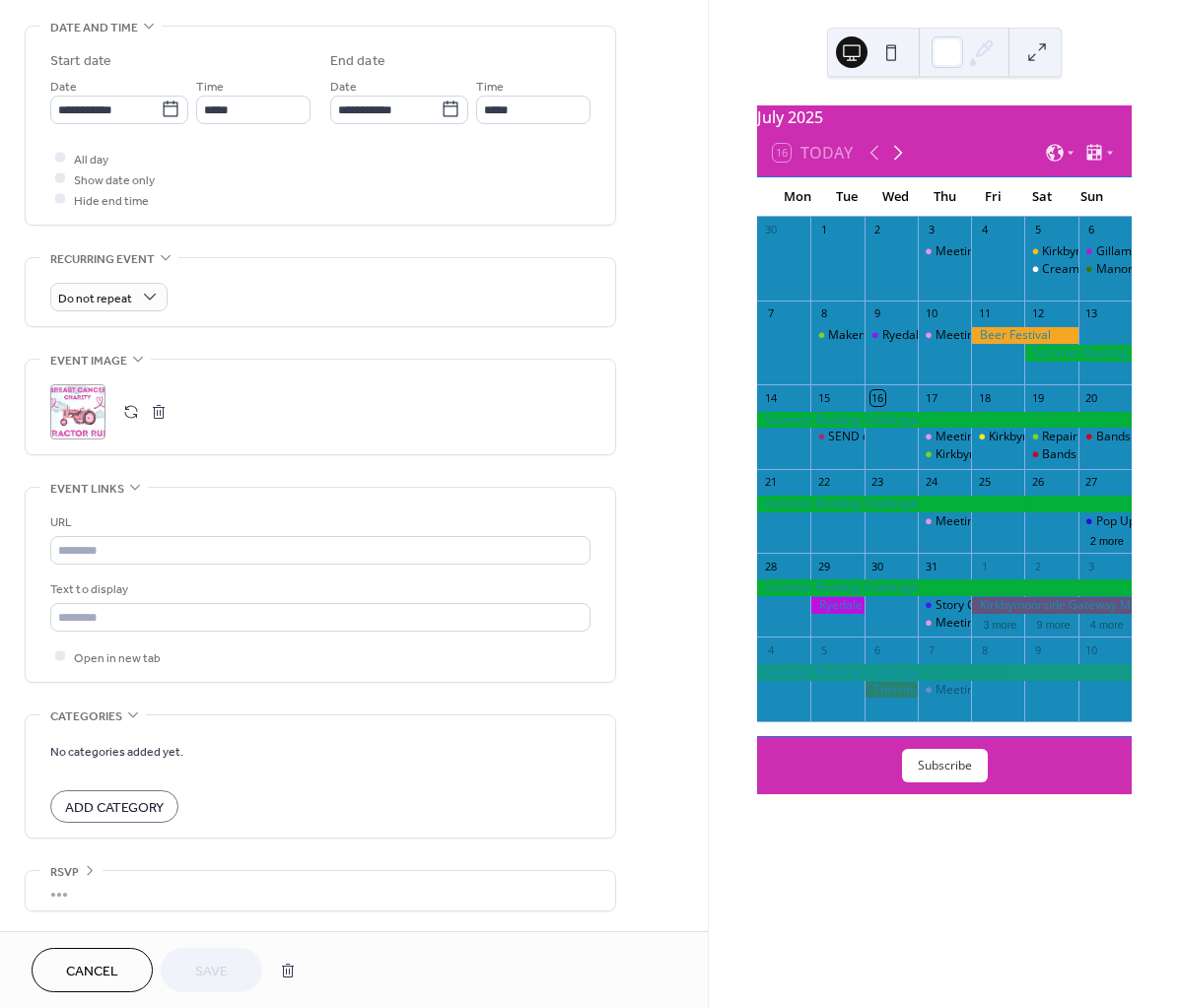 click 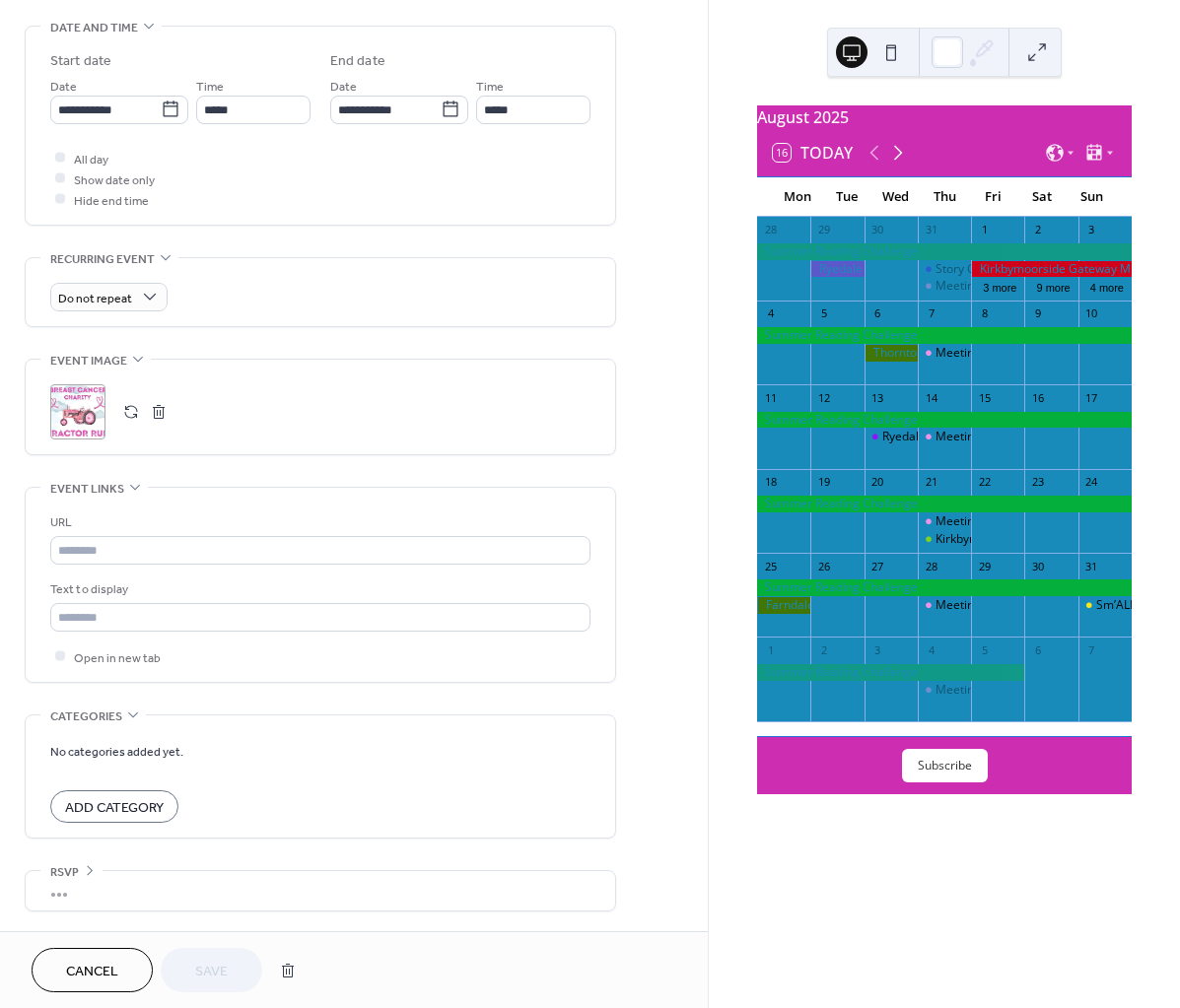click 